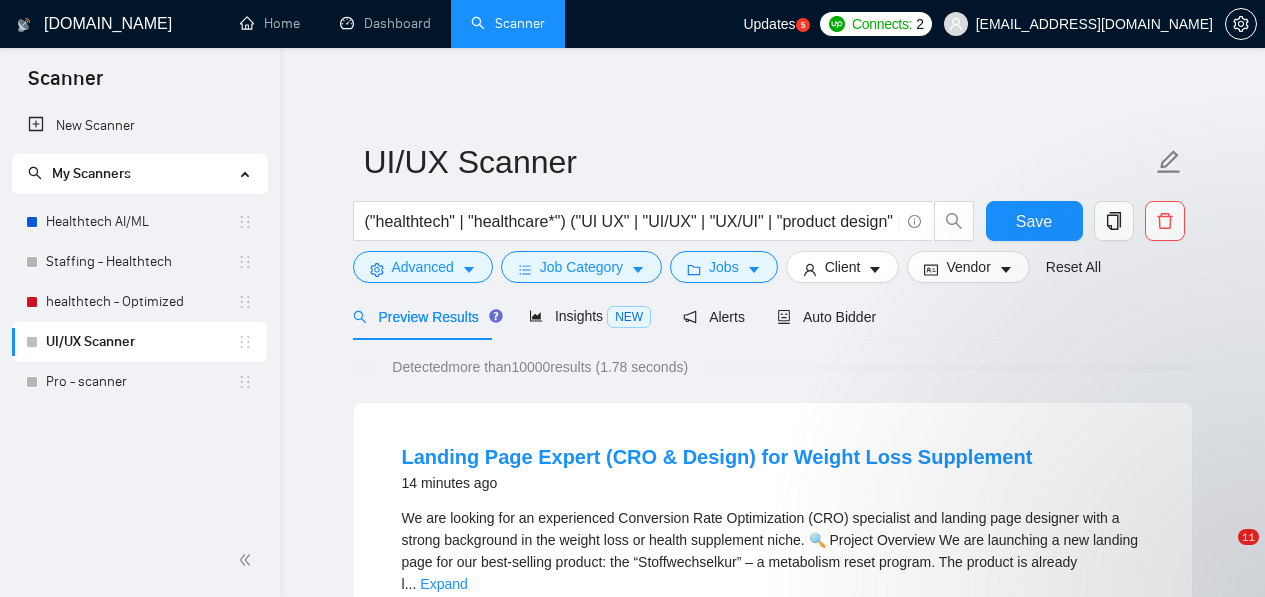 scroll, scrollTop: 0, scrollLeft: 0, axis: both 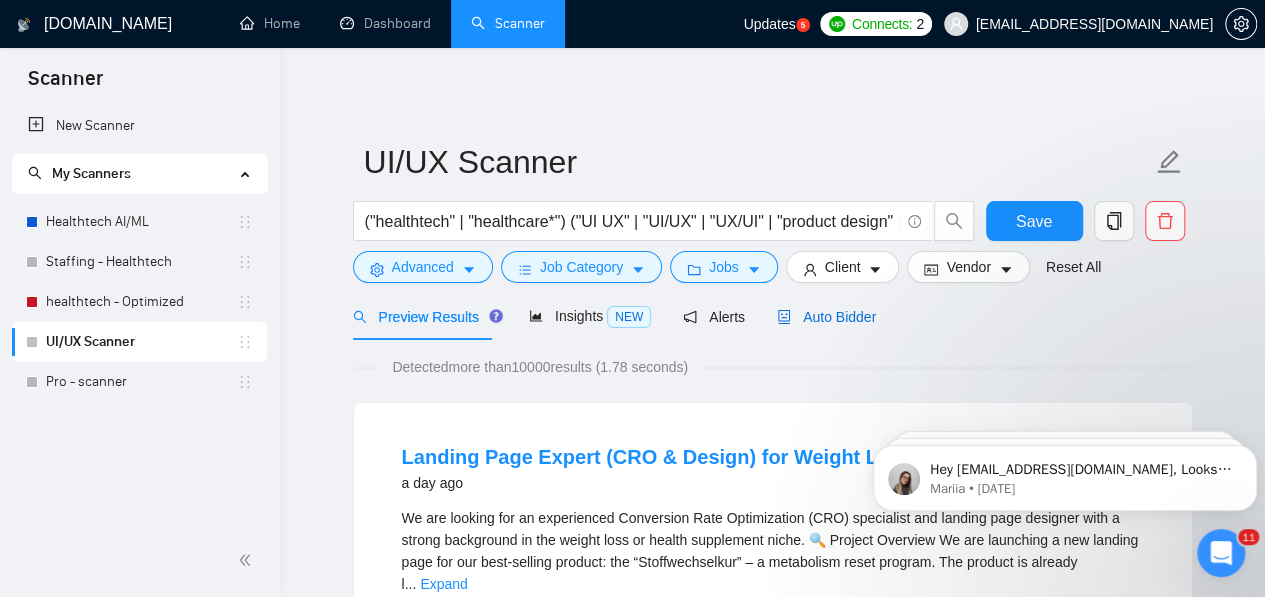 click on "Auto Bidder" at bounding box center [826, 317] 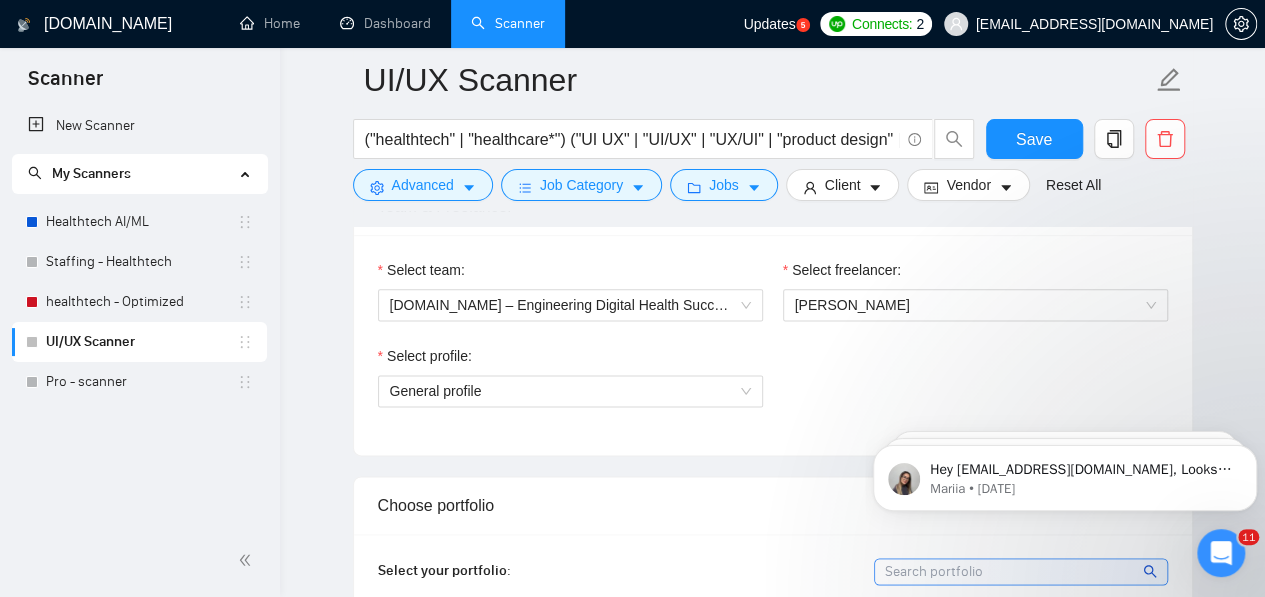 scroll, scrollTop: 1128, scrollLeft: 0, axis: vertical 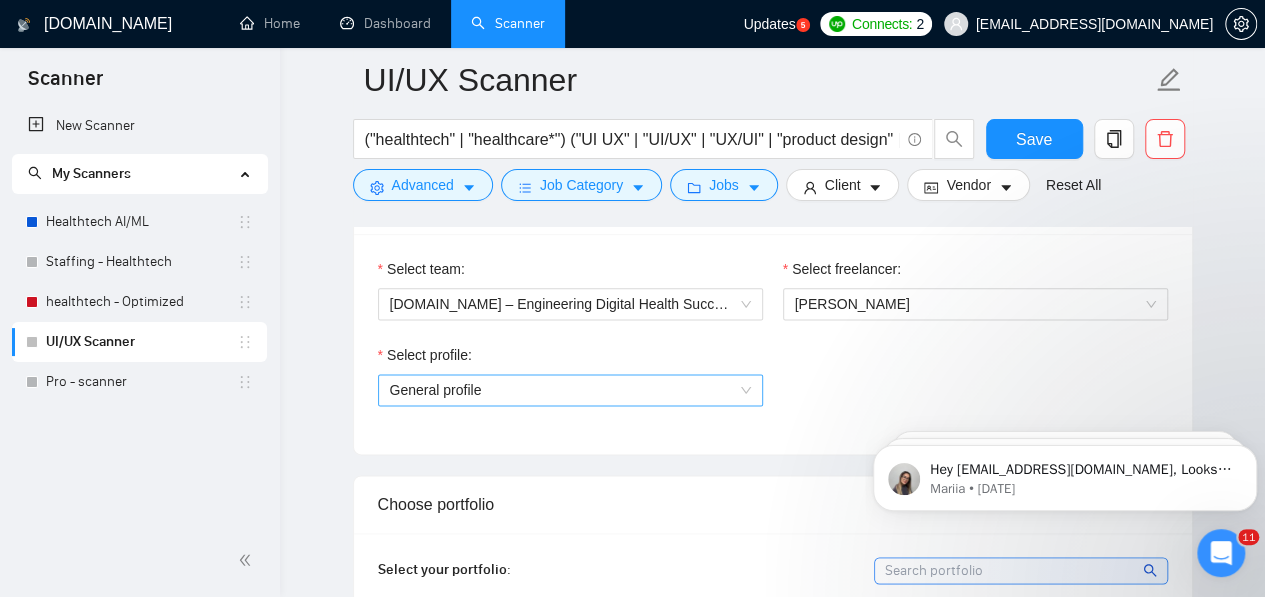 click on "General profile" at bounding box center [570, 390] 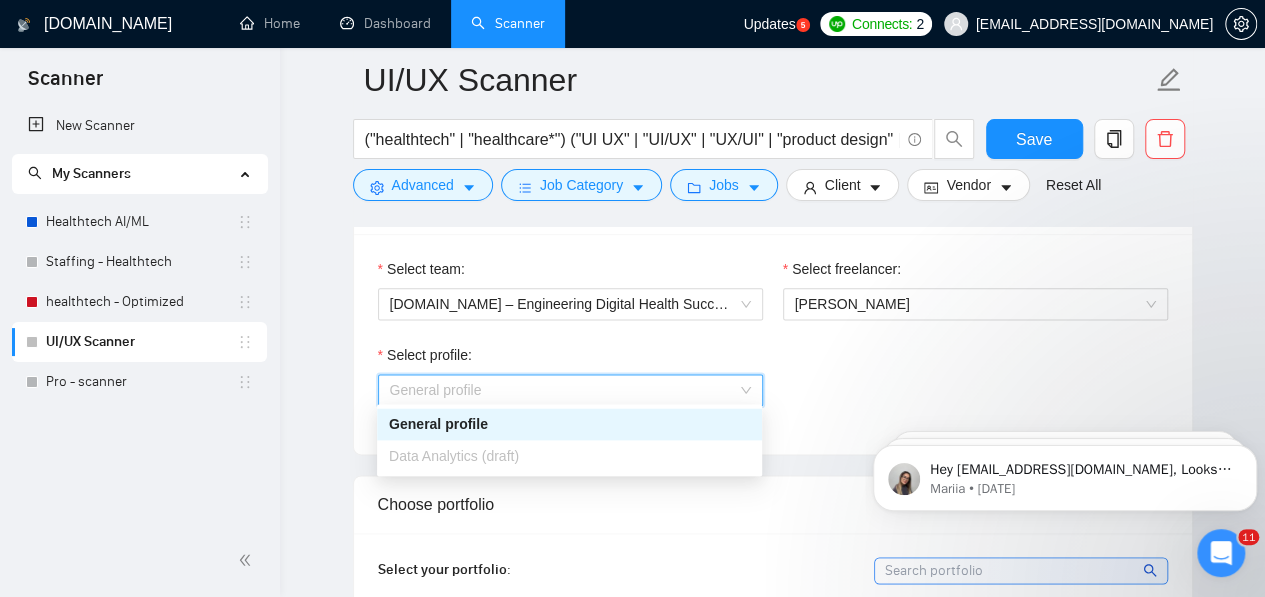 click on "General profile" at bounding box center (569, 424) 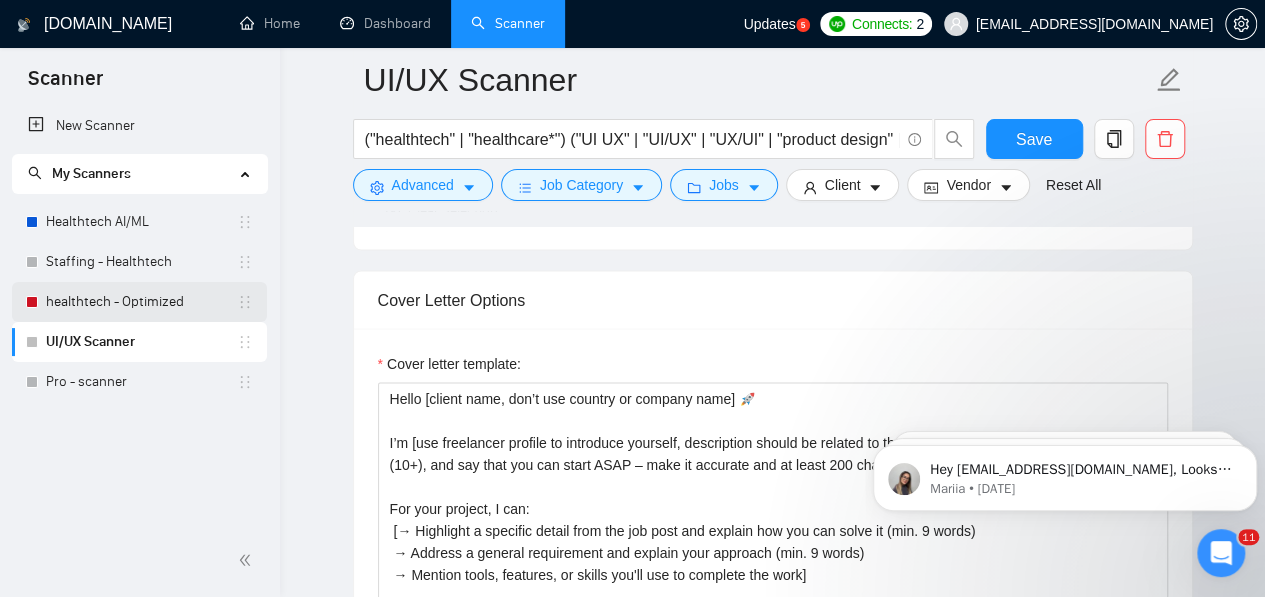 scroll, scrollTop: 1717, scrollLeft: 0, axis: vertical 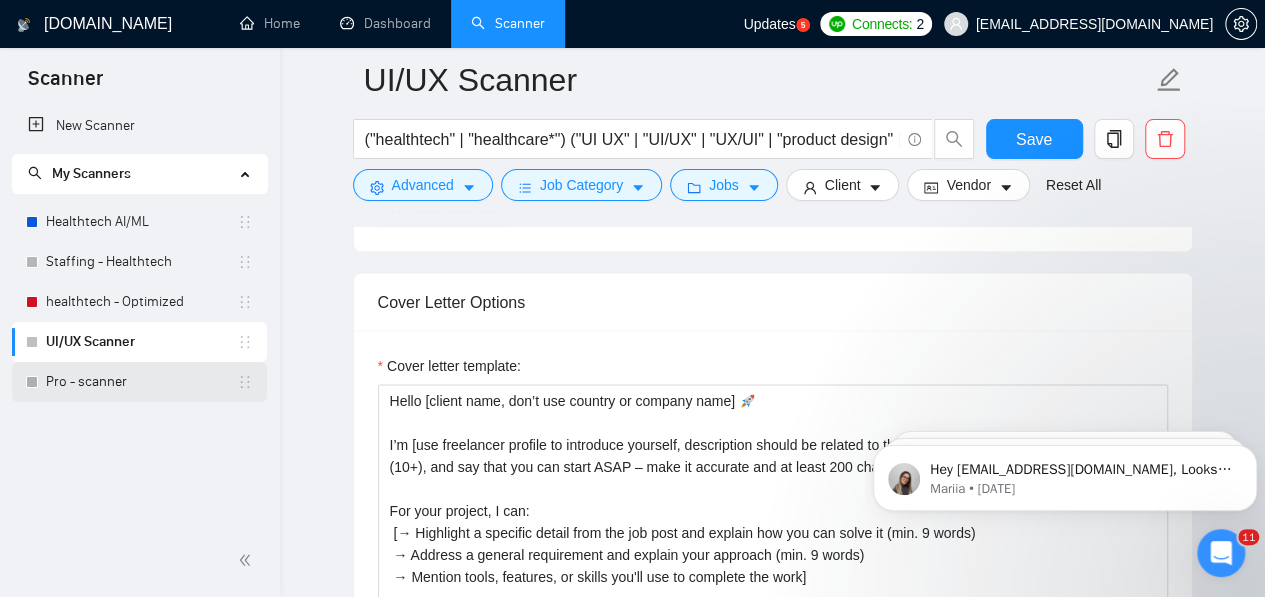 click on "Pro - scanner" at bounding box center (141, 382) 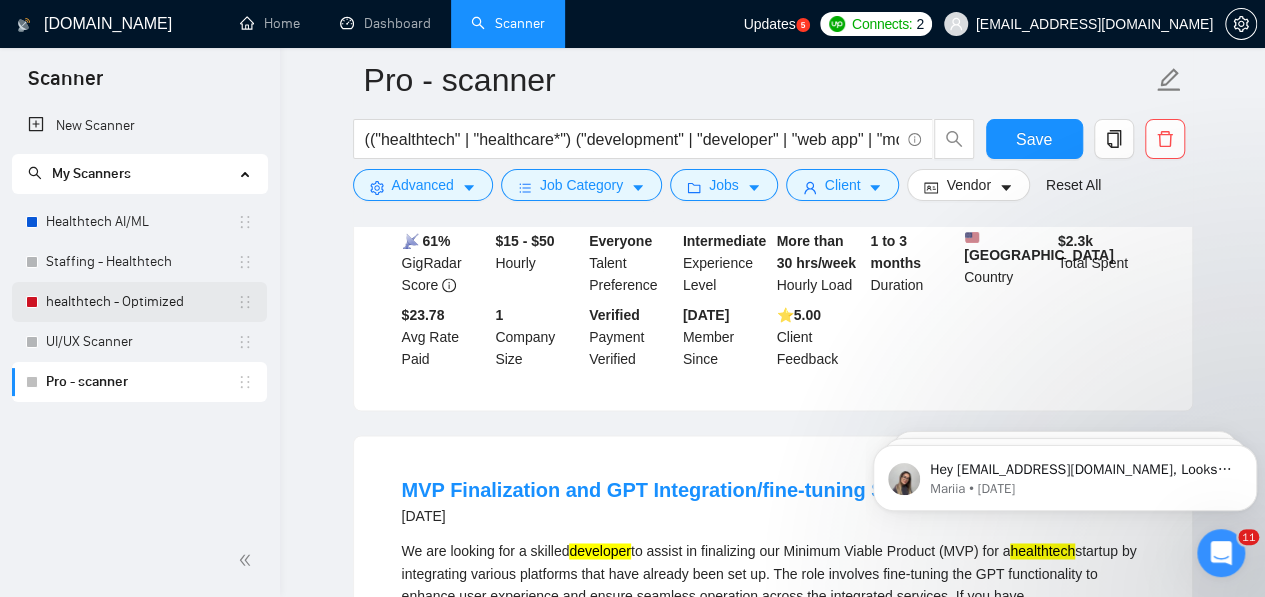 scroll, scrollTop: 1717, scrollLeft: 0, axis: vertical 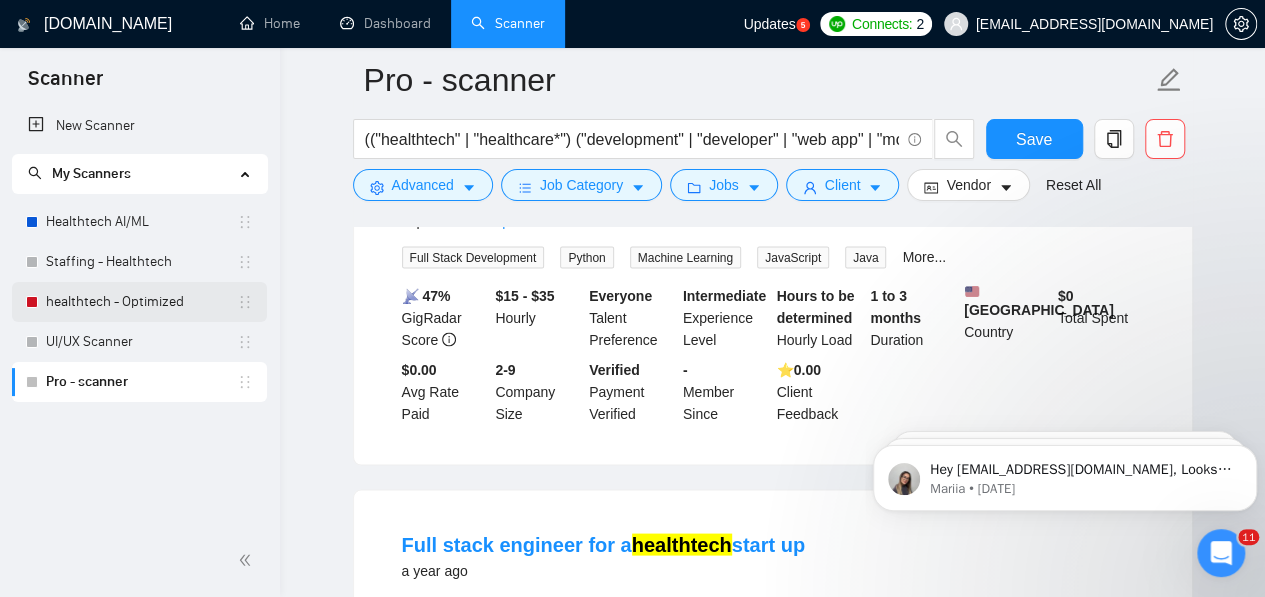 click on "healthtech - Optimized" at bounding box center [141, 302] 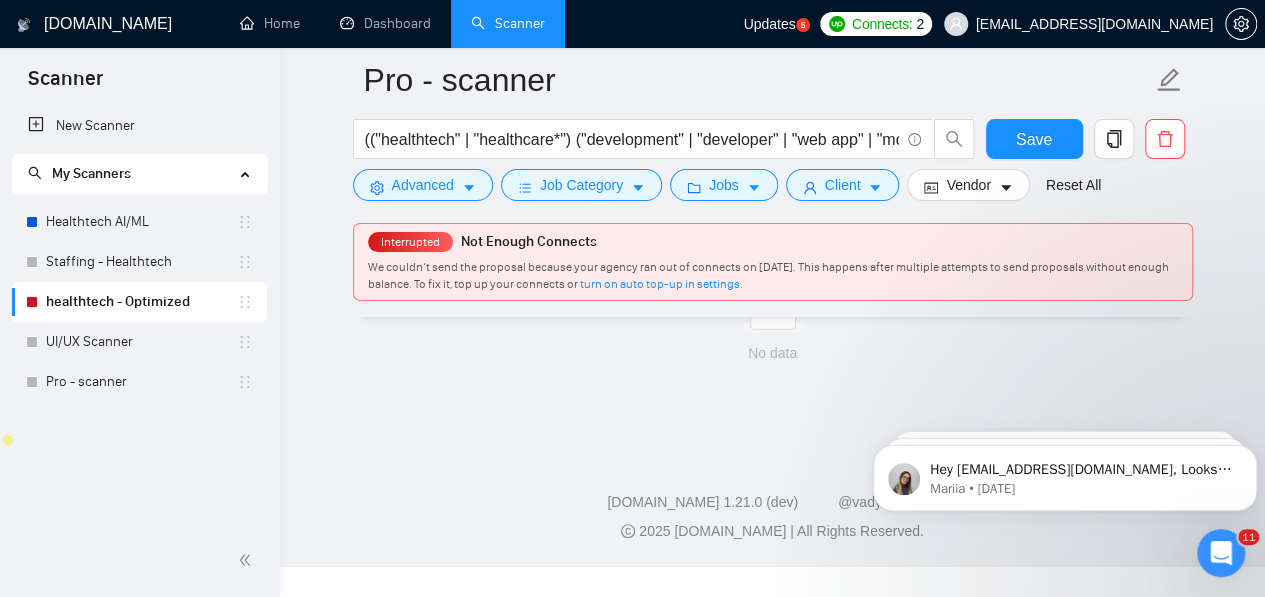 scroll, scrollTop: 1320, scrollLeft: 0, axis: vertical 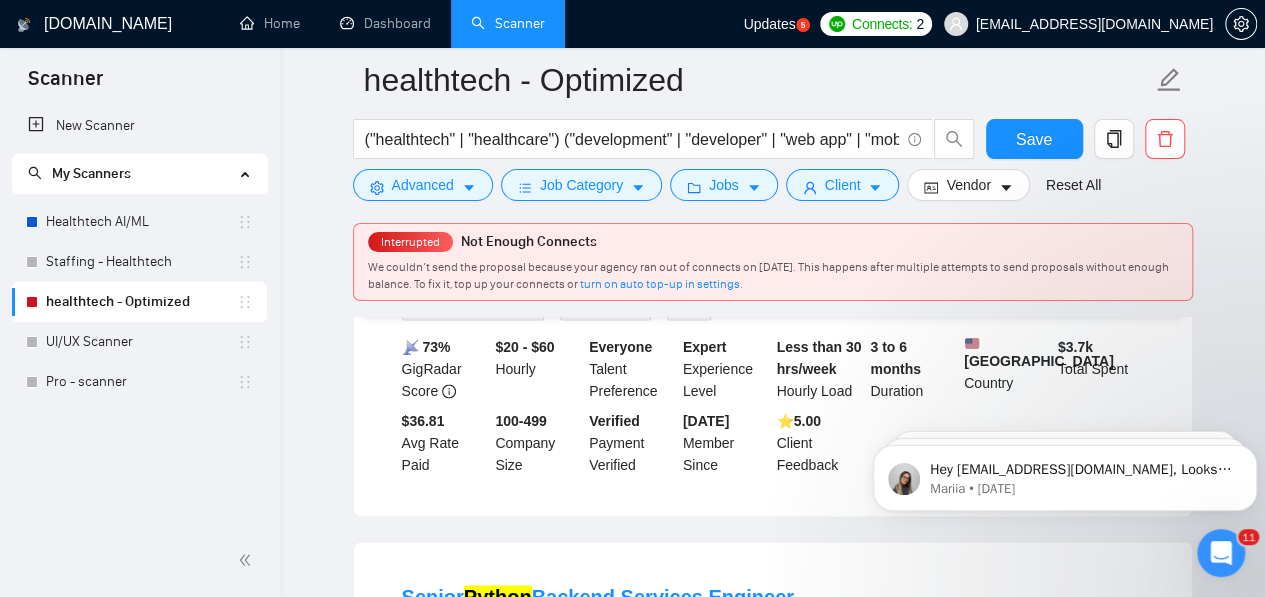 click on "[DATE] Member Since" at bounding box center (726, 443) 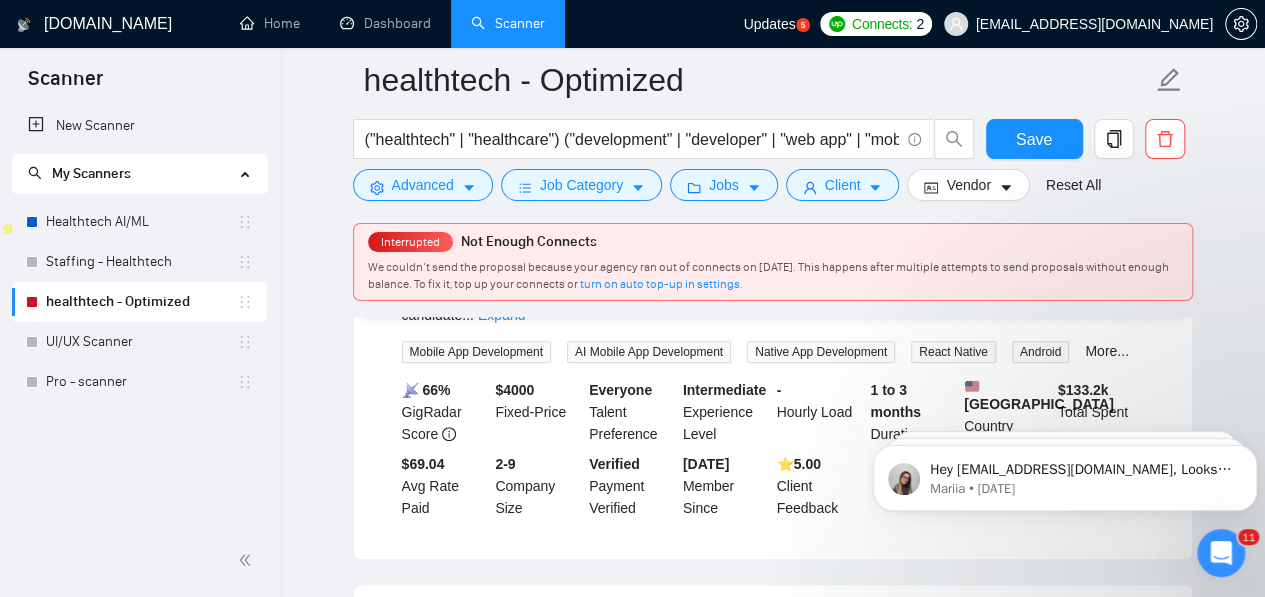 scroll, scrollTop: 0, scrollLeft: 0, axis: both 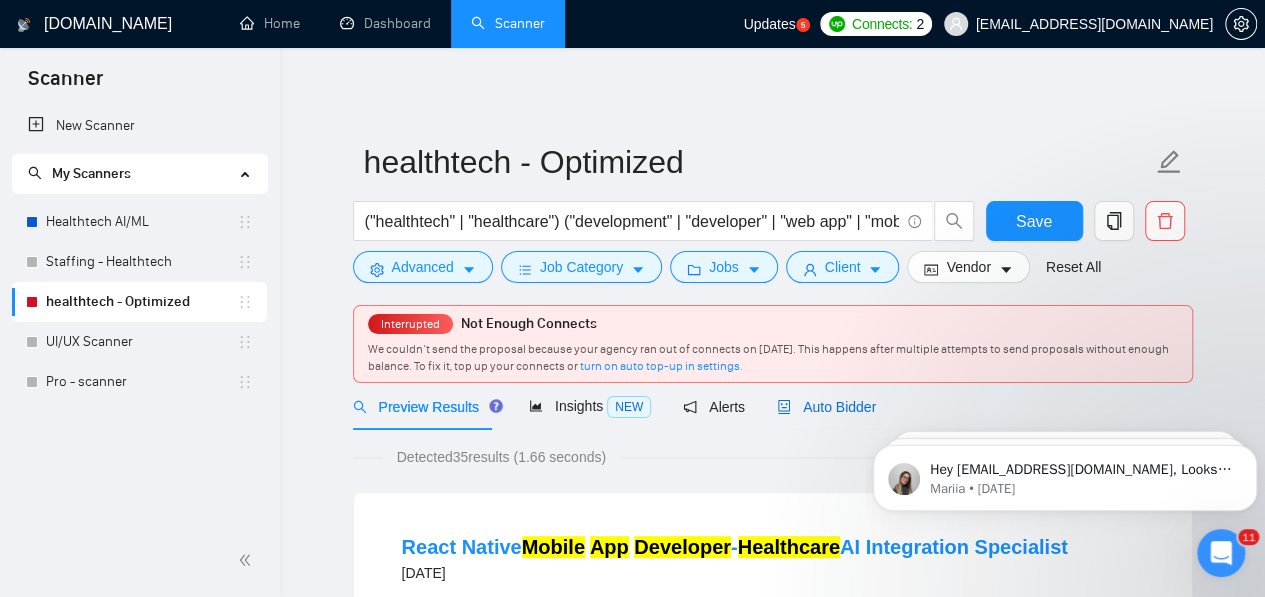 click on "Auto Bidder" at bounding box center (826, 407) 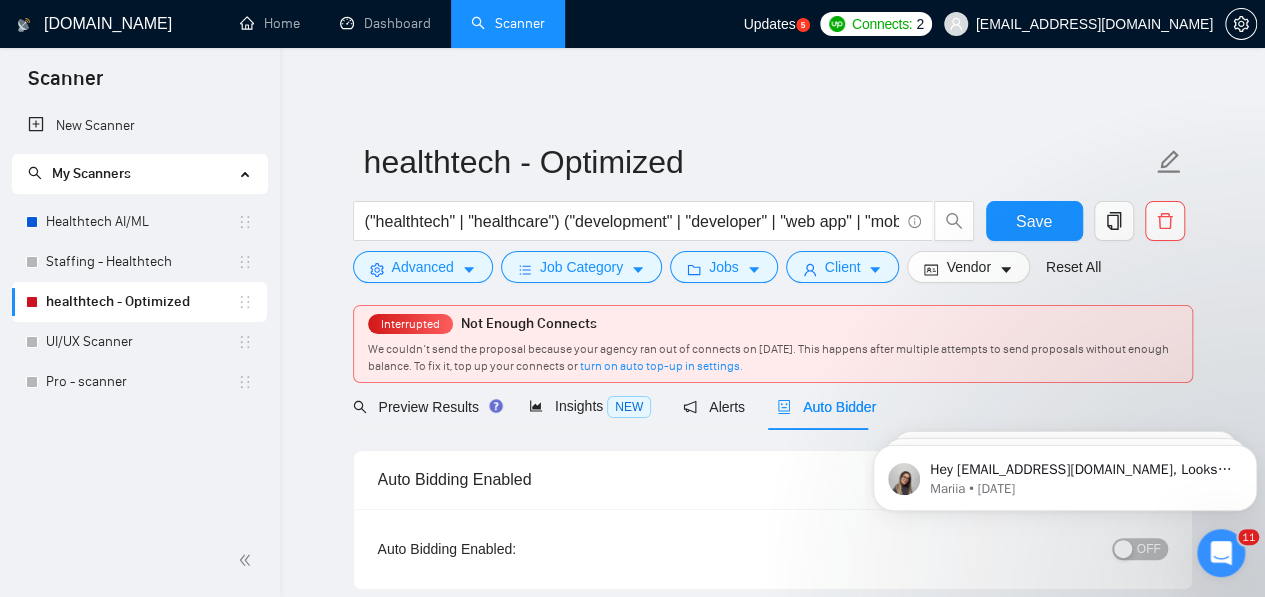 click on "Auto Bidder" at bounding box center [826, 407] 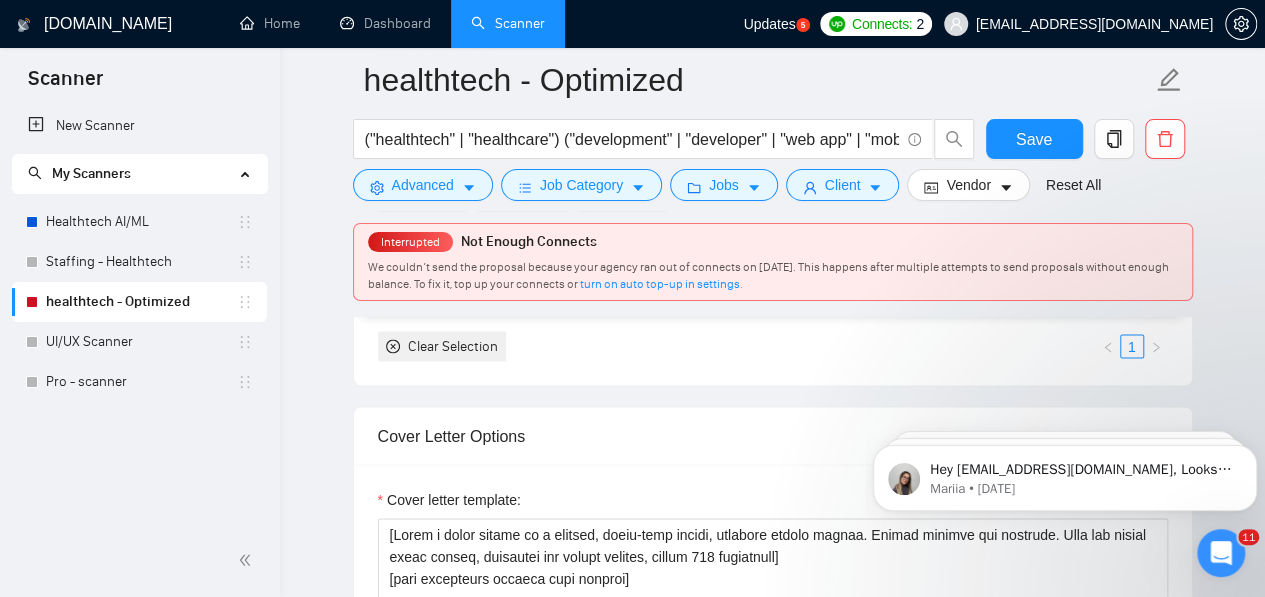 scroll, scrollTop: 1724, scrollLeft: 0, axis: vertical 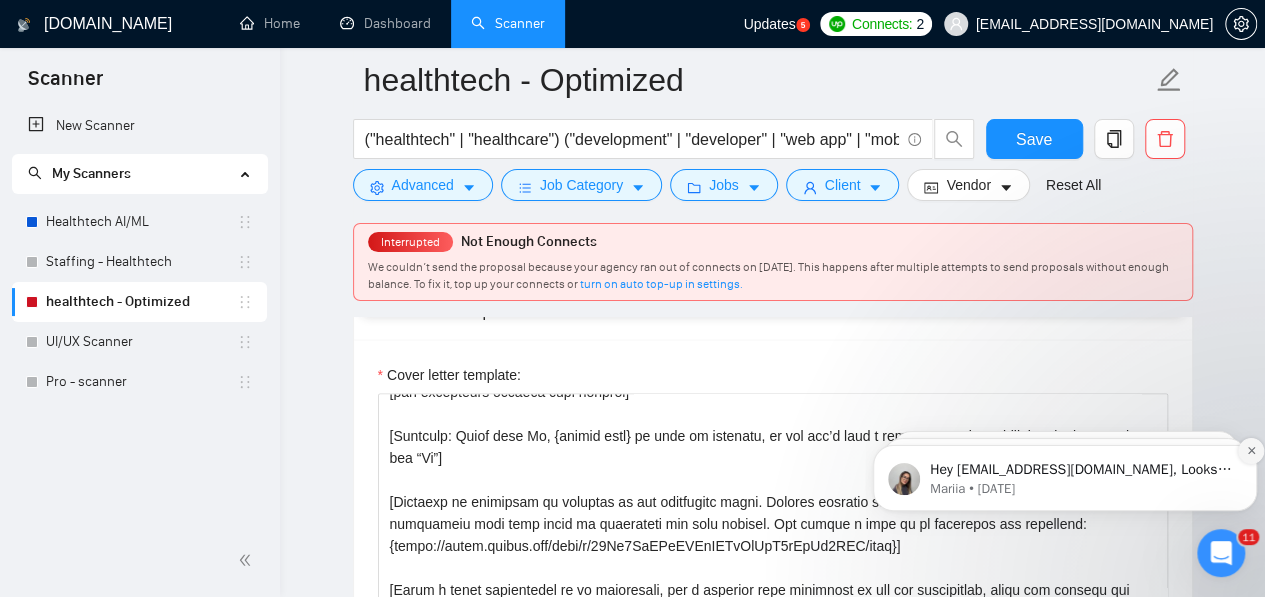 click 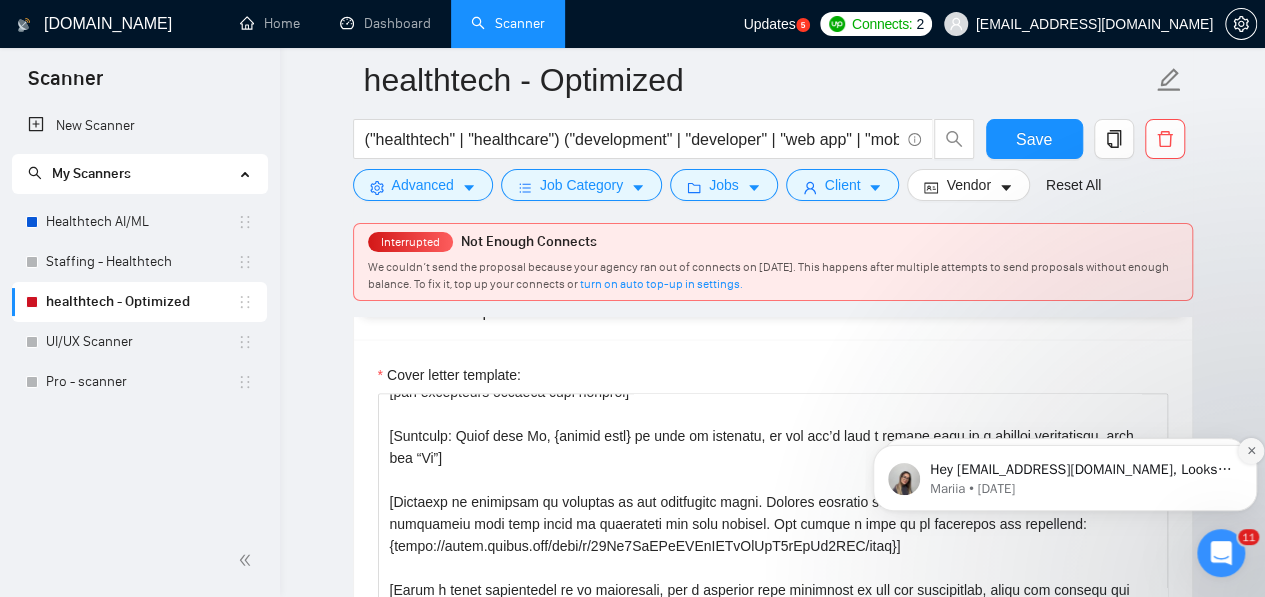 click 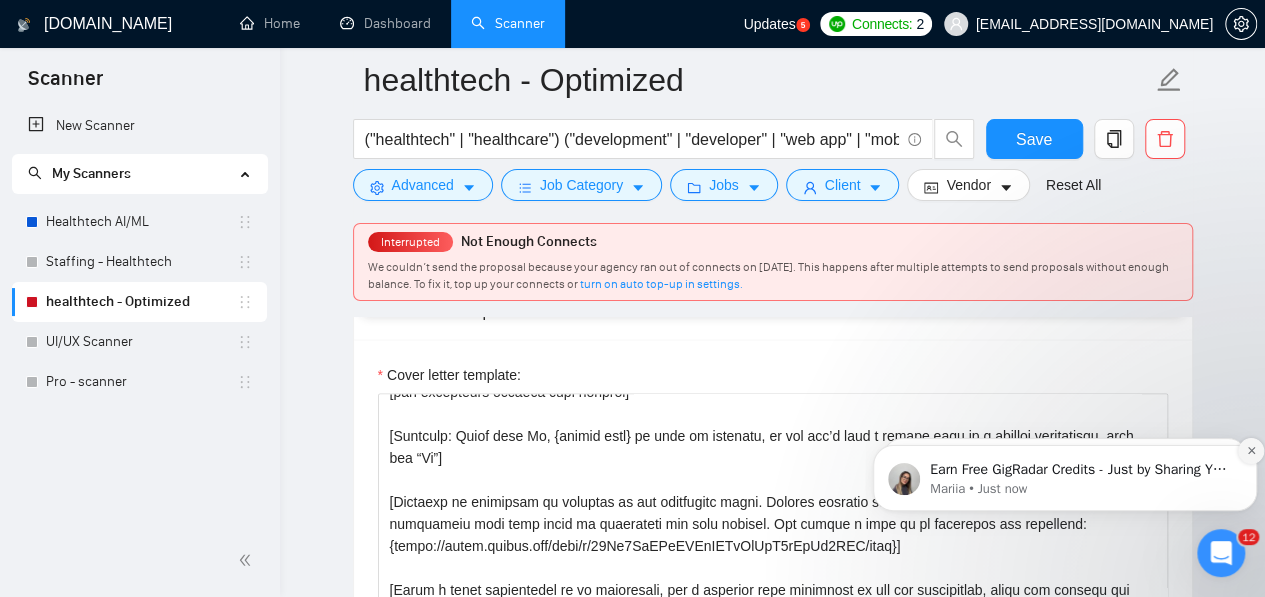 click 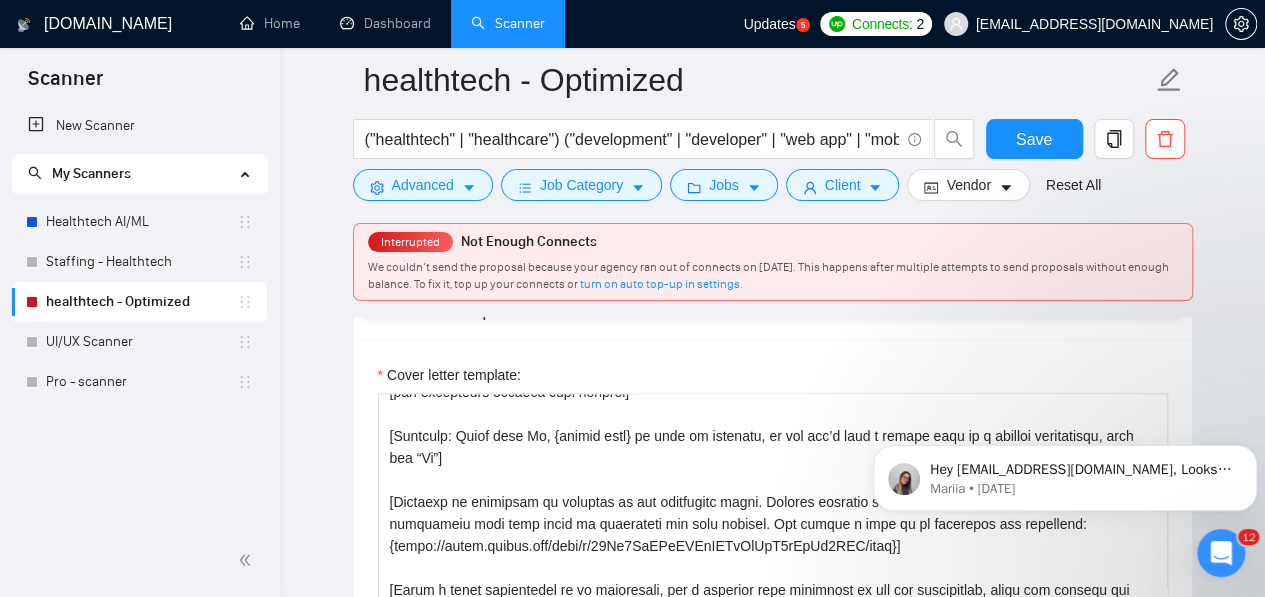 click 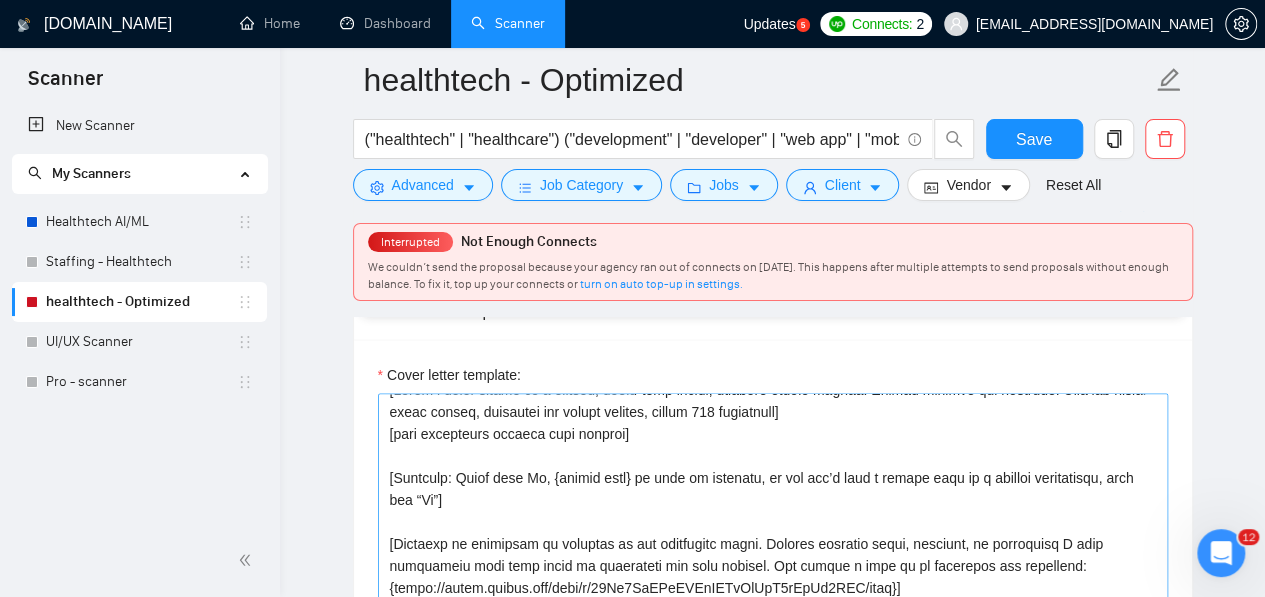 scroll, scrollTop: 61, scrollLeft: 0, axis: vertical 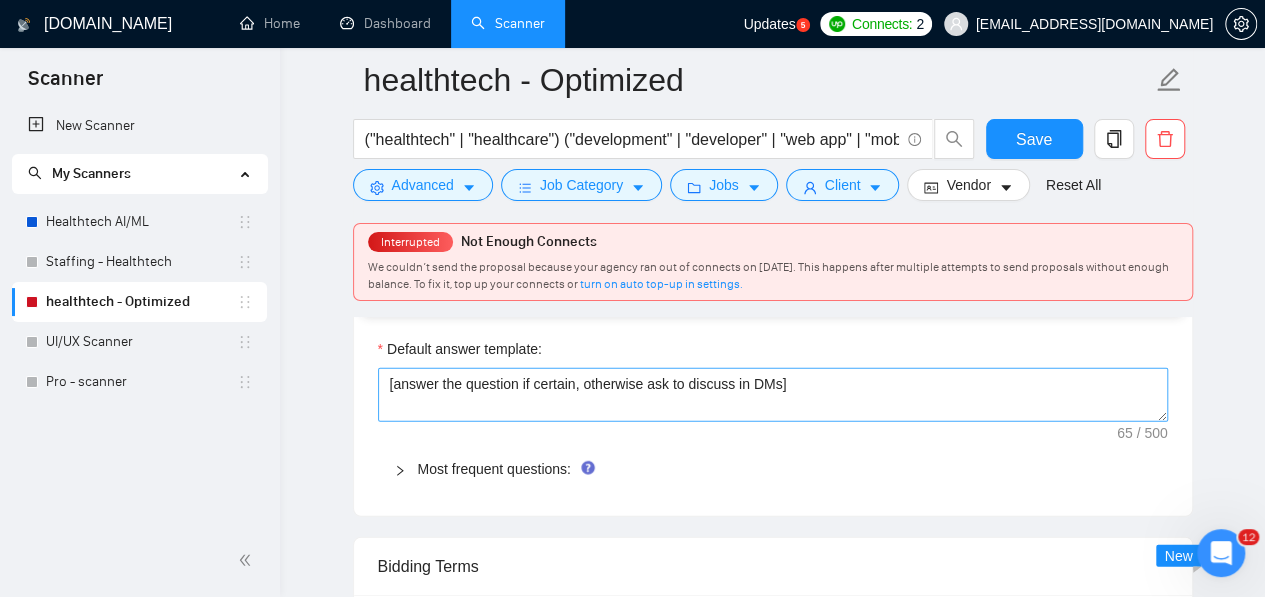 drag, startPoint x: 389, startPoint y: 328, endPoint x: 845, endPoint y: 406, distance: 462.62296 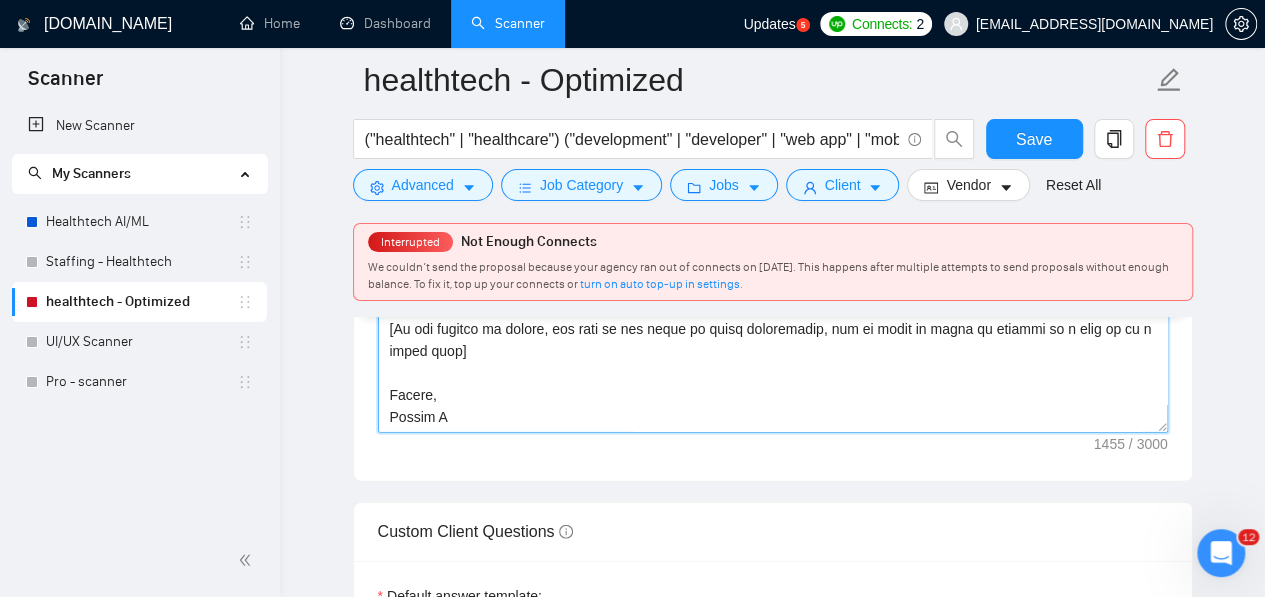 scroll, scrollTop: 2133, scrollLeft: 0, axis: vertical 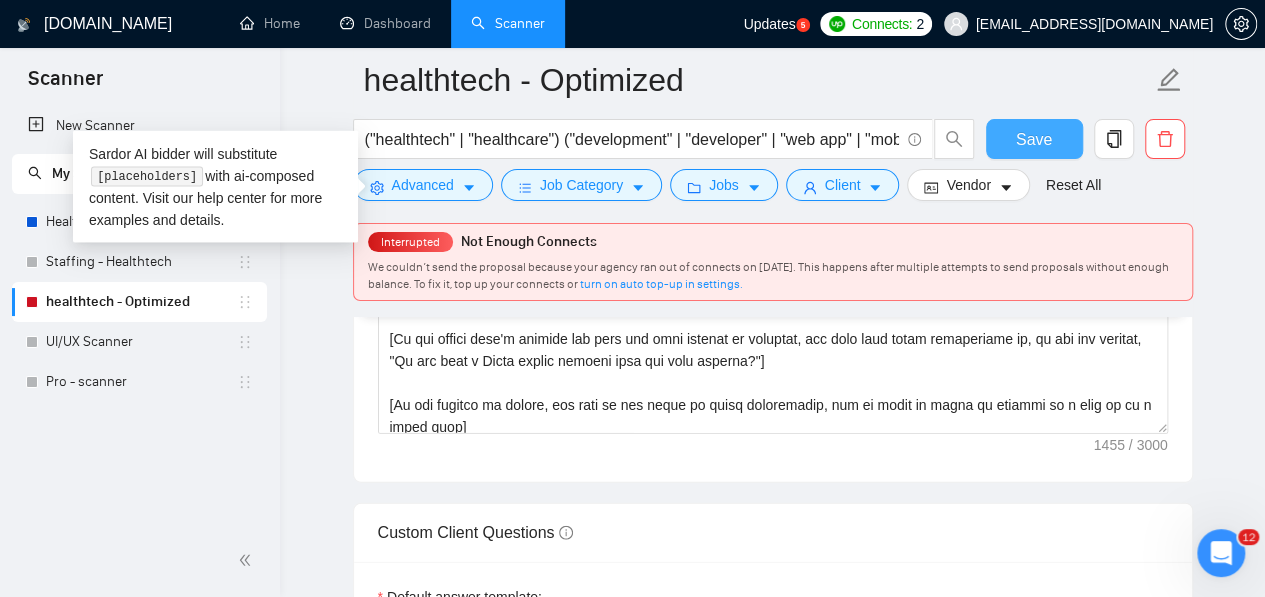 click on "Save" at bounding box center (1034, 139) 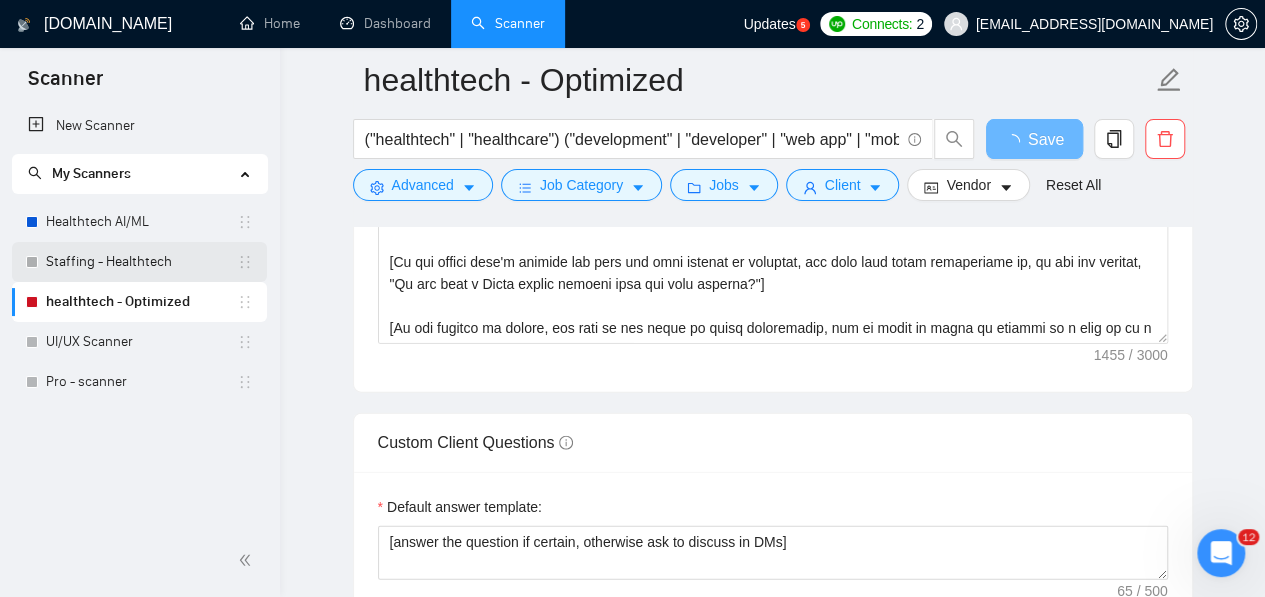 click on "Staffing - Healthtech" at bounding box center [141, 262] 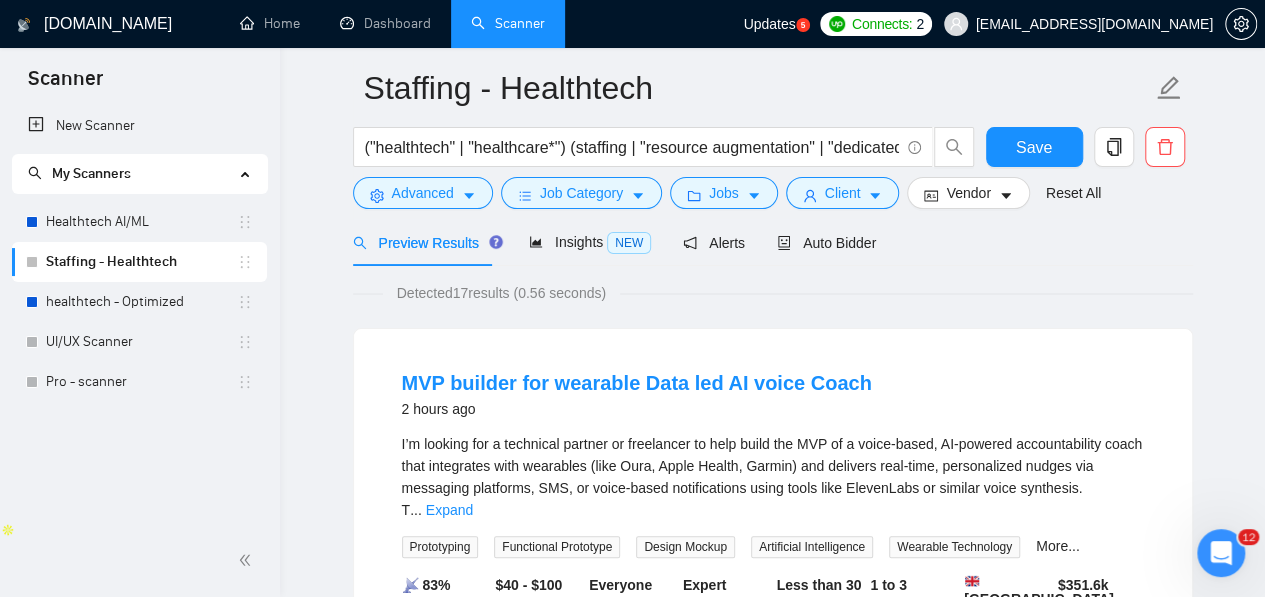 scroll, scrollTop: 0, scrollLeft: 0, axis: both 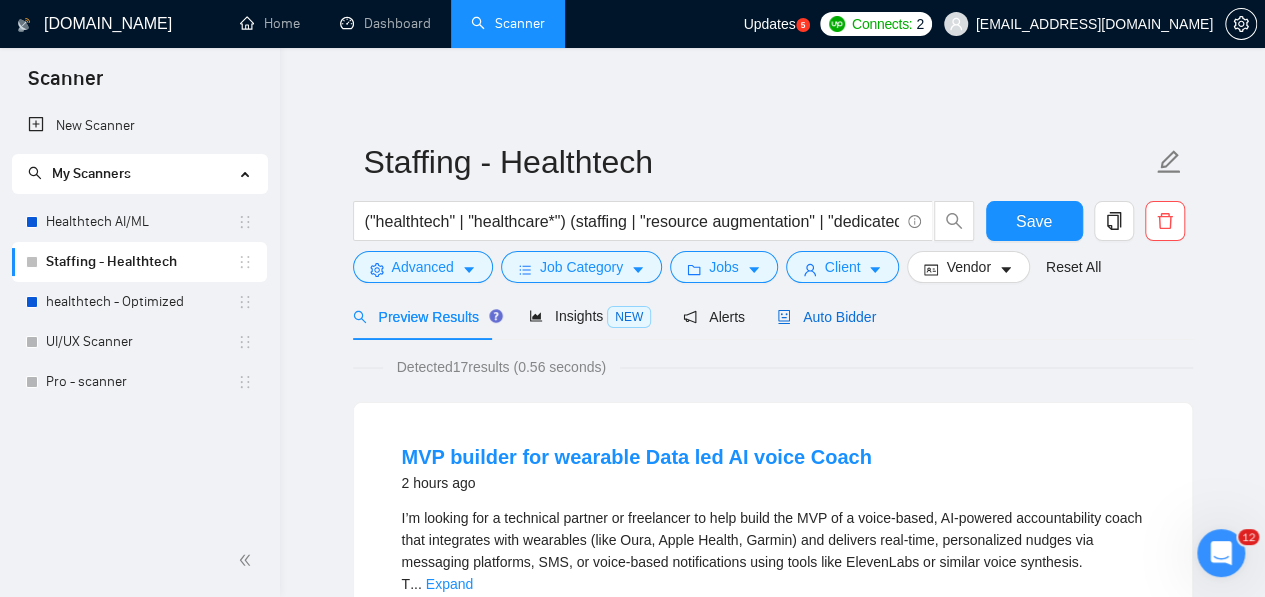 click on "Auto Bidder" at bounding box center [826, 317] 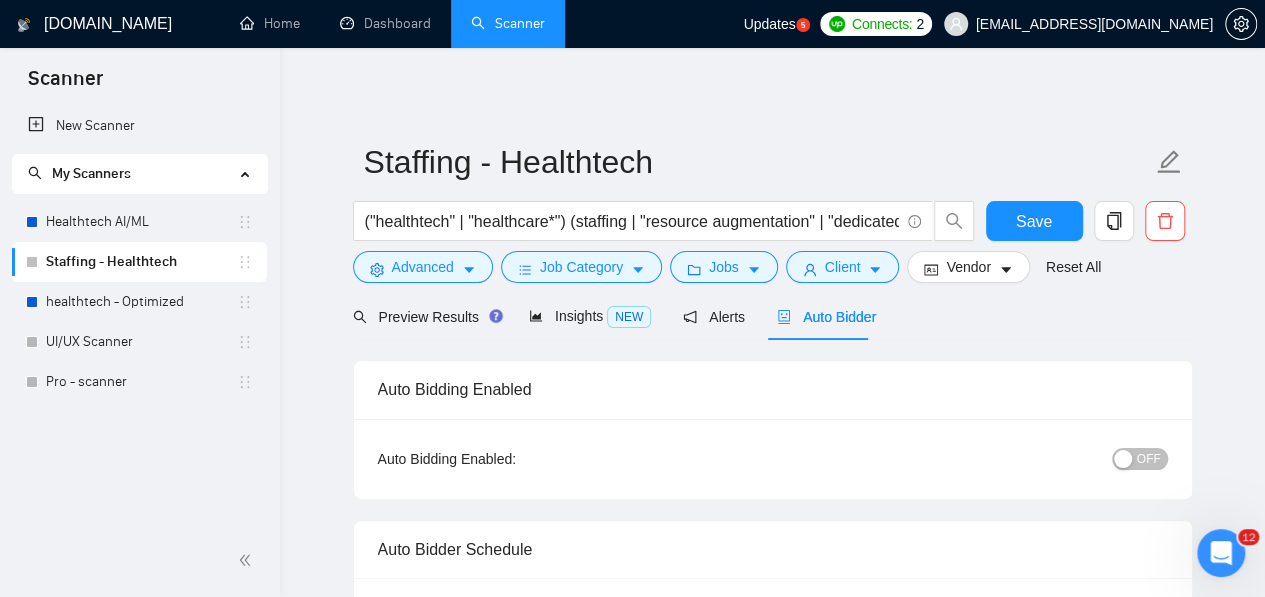 type 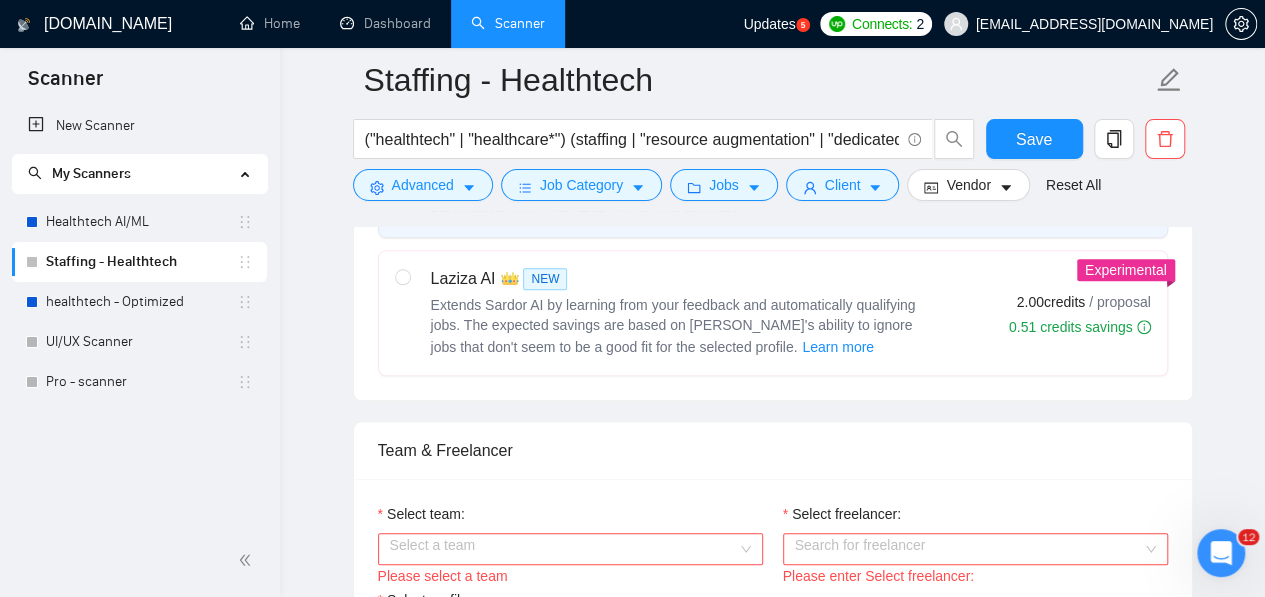 scroll, scrollTop: 803, scrollLeft: 0, axis: vertical 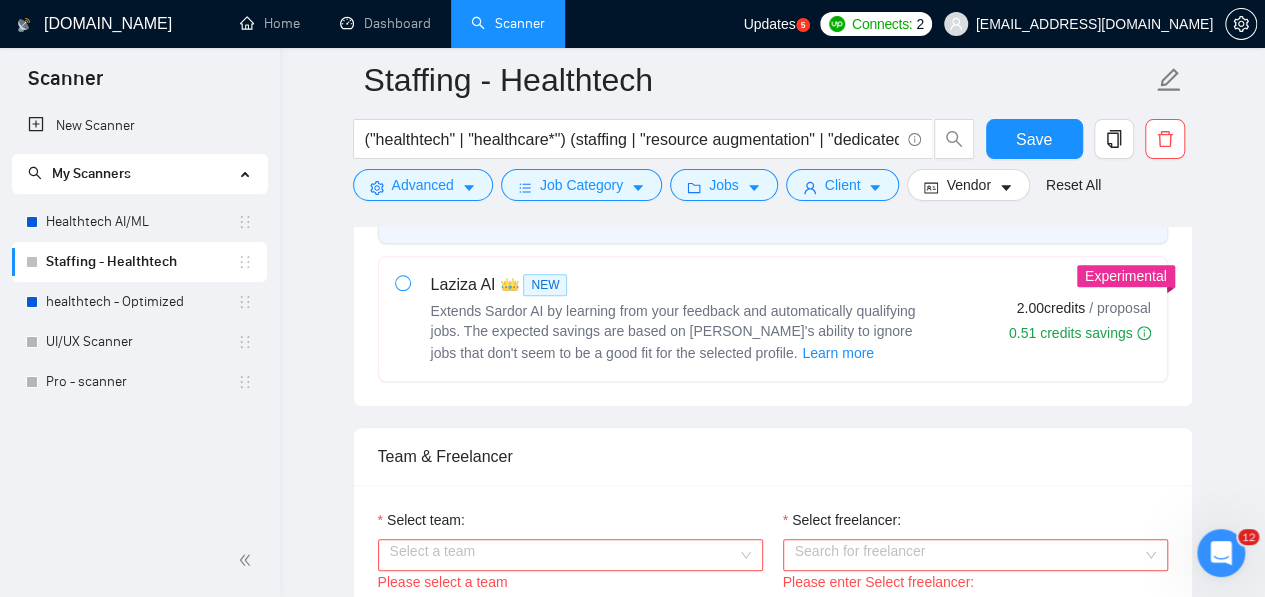 click at bounding box center [403, 283] 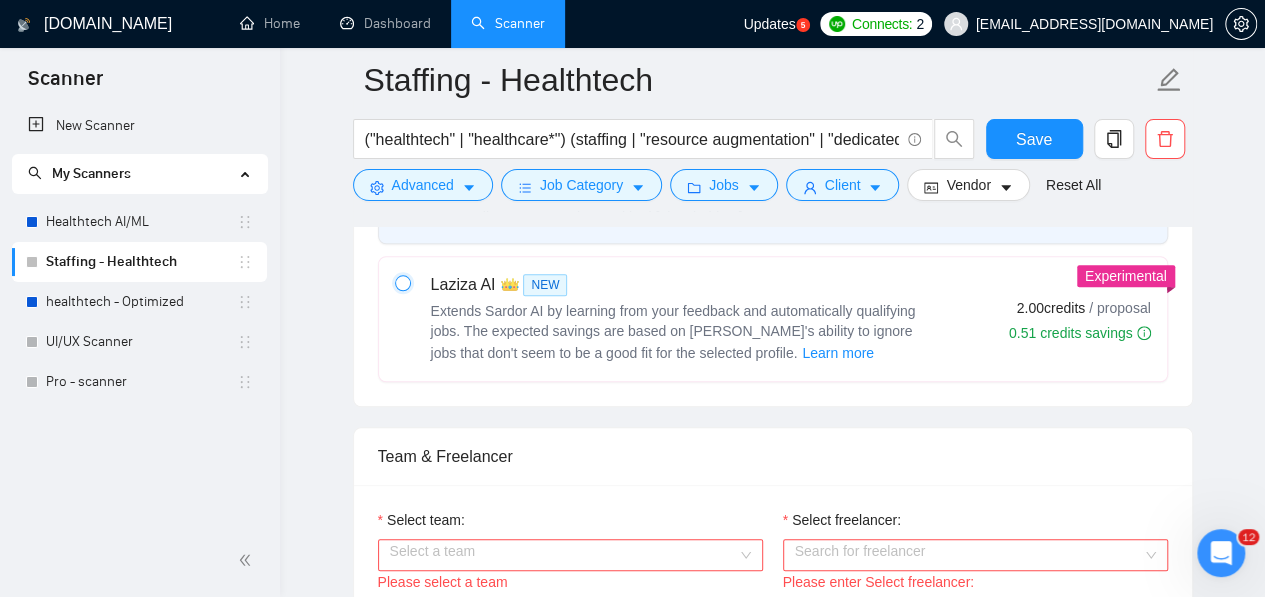 click at bounding box center [402, 282] 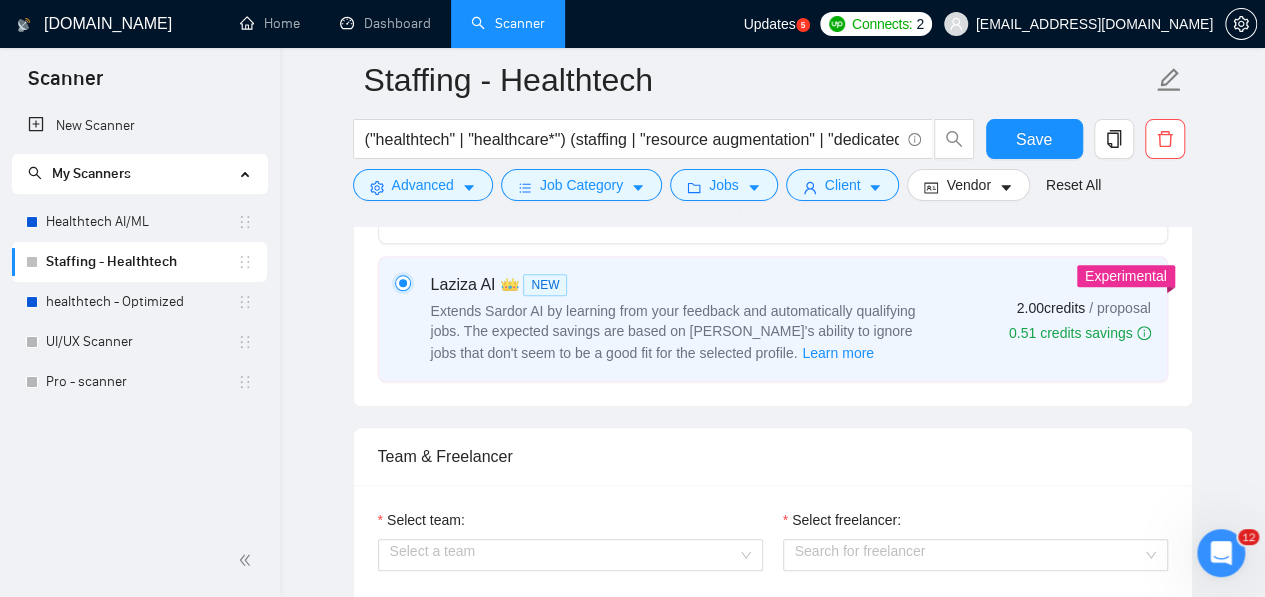 type 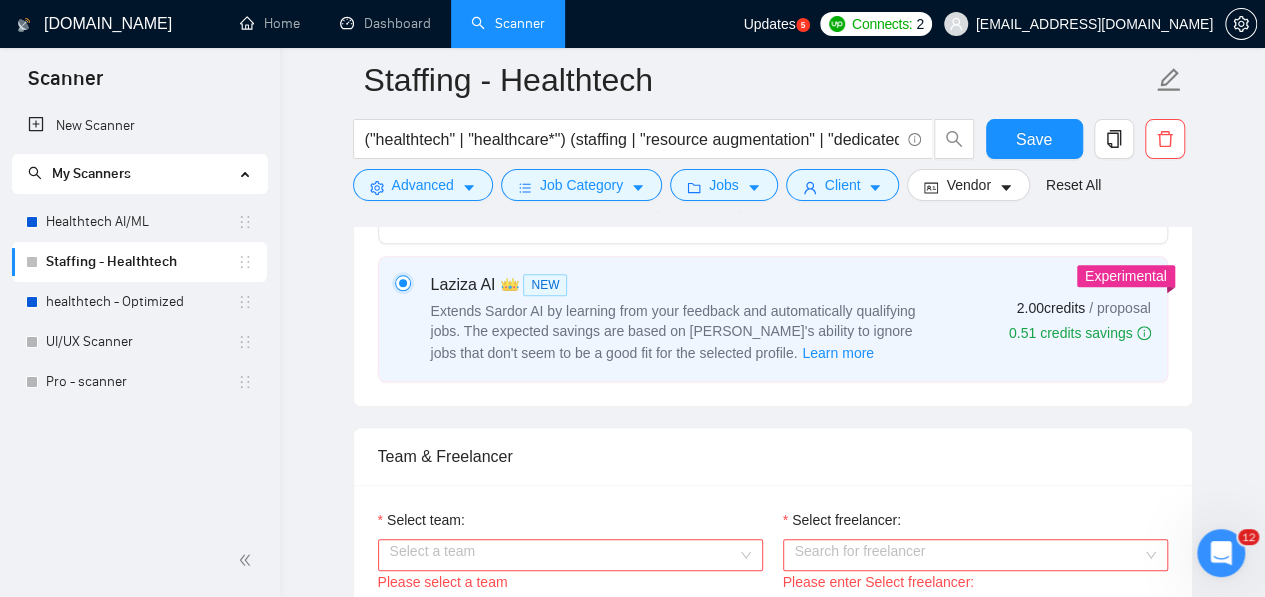 scroll, scrollTop: 910, scrollLeft: 0, axis: vertical 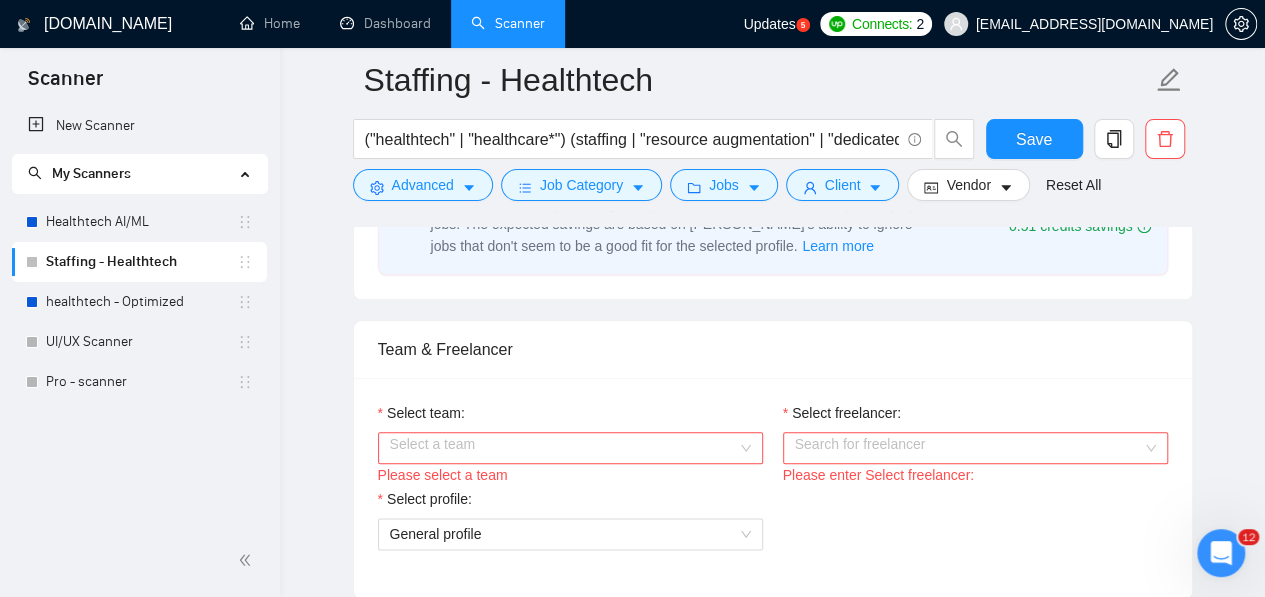 click on "Select team:" at bounding box center (563, 448) 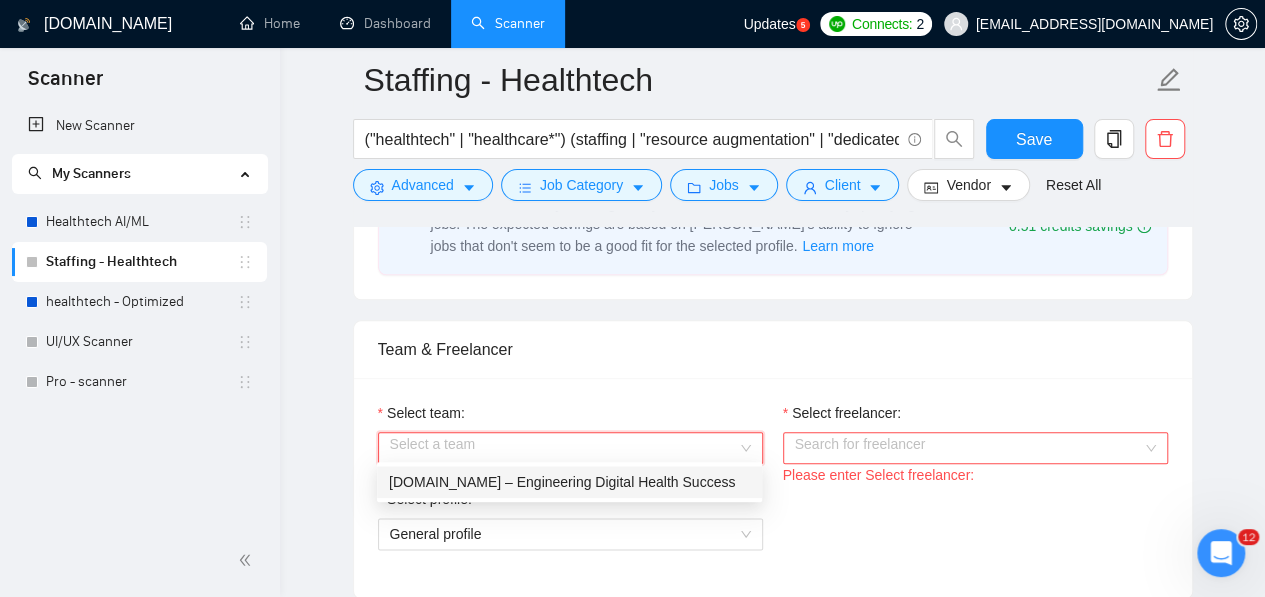 click on "[DOMAIN_NAME]  – Engineering Digital Health Success" at bounding box center [569, 482] 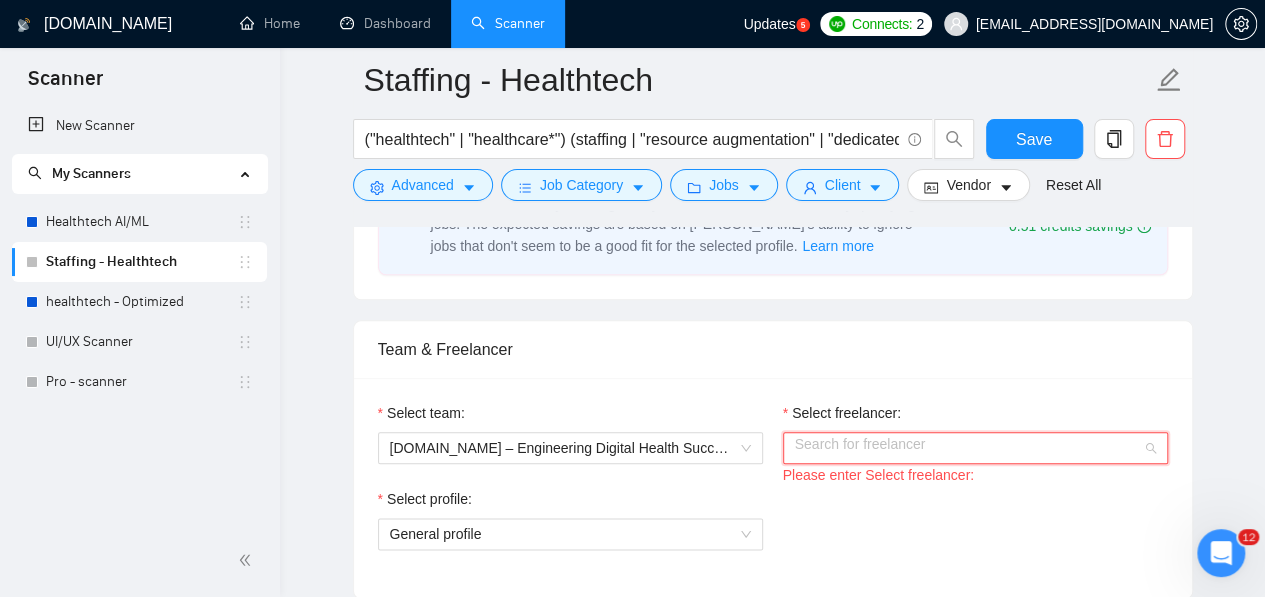 click on "Select freelancer:" at bounding box center [968, 448] 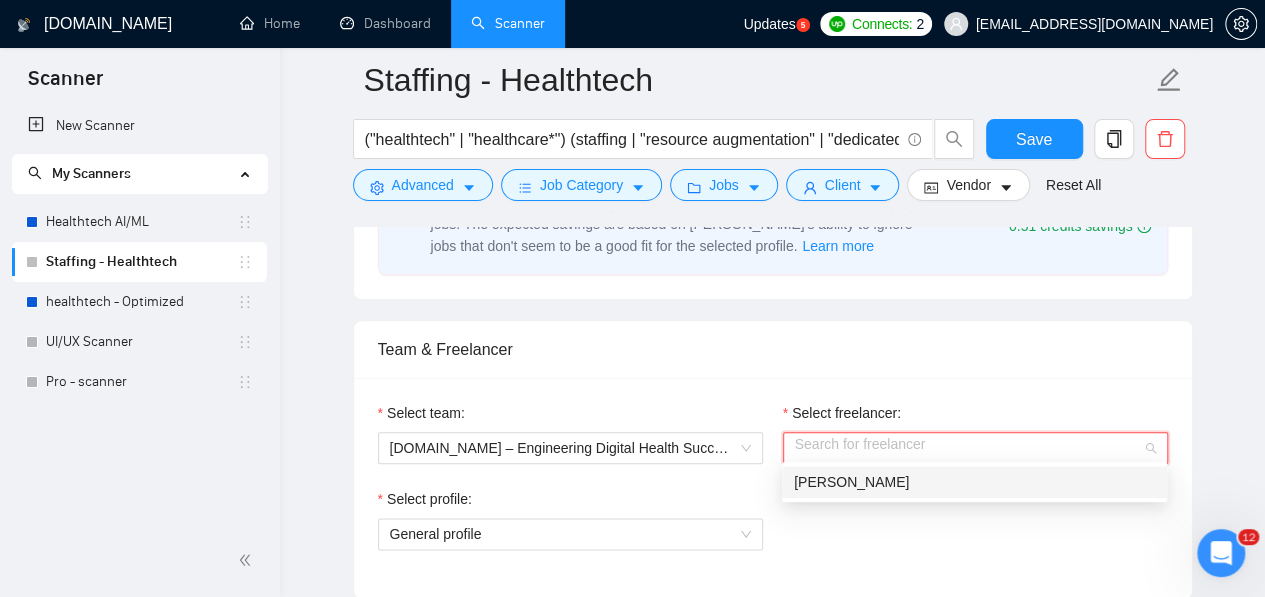 click on "[PERSON_NAME]" at bounding box center (974, 482) 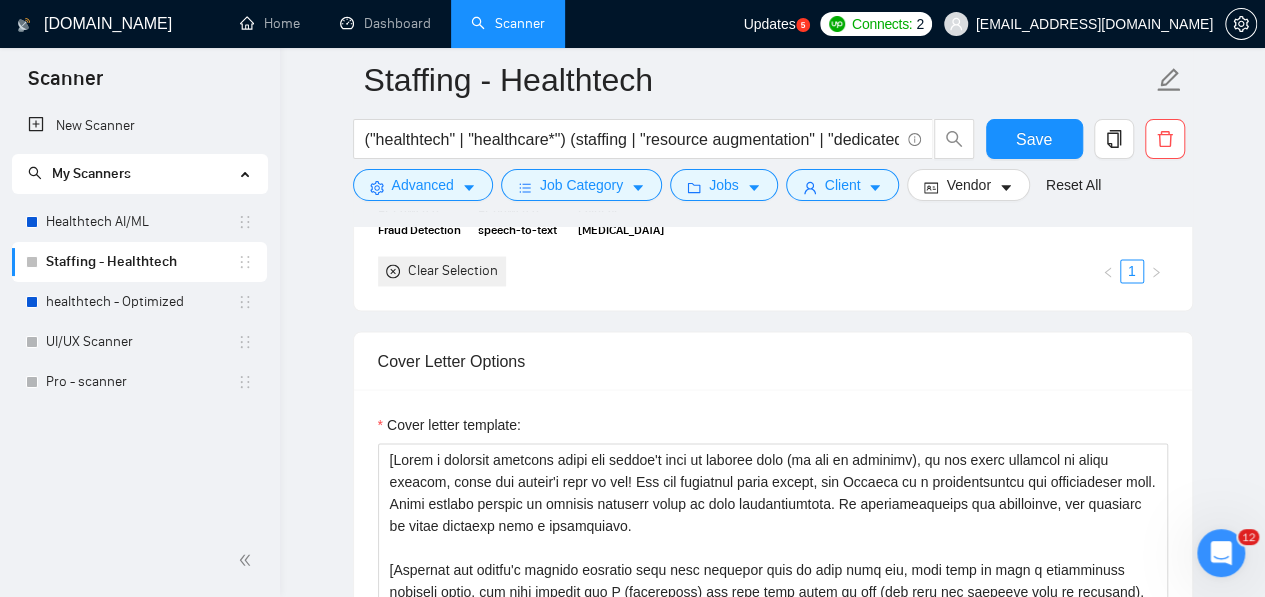 scroll, scrollTop: 1666, scrollLeft: 0, axis: vertical 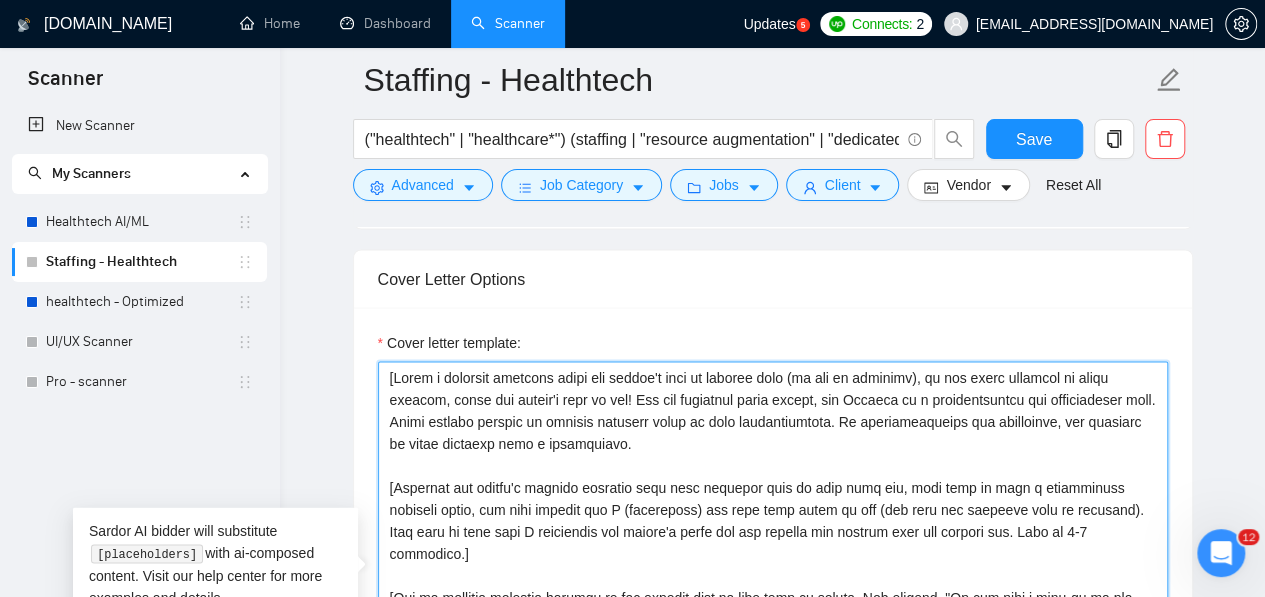 click on "Cover letter template:" at bounding box center [773, 586] 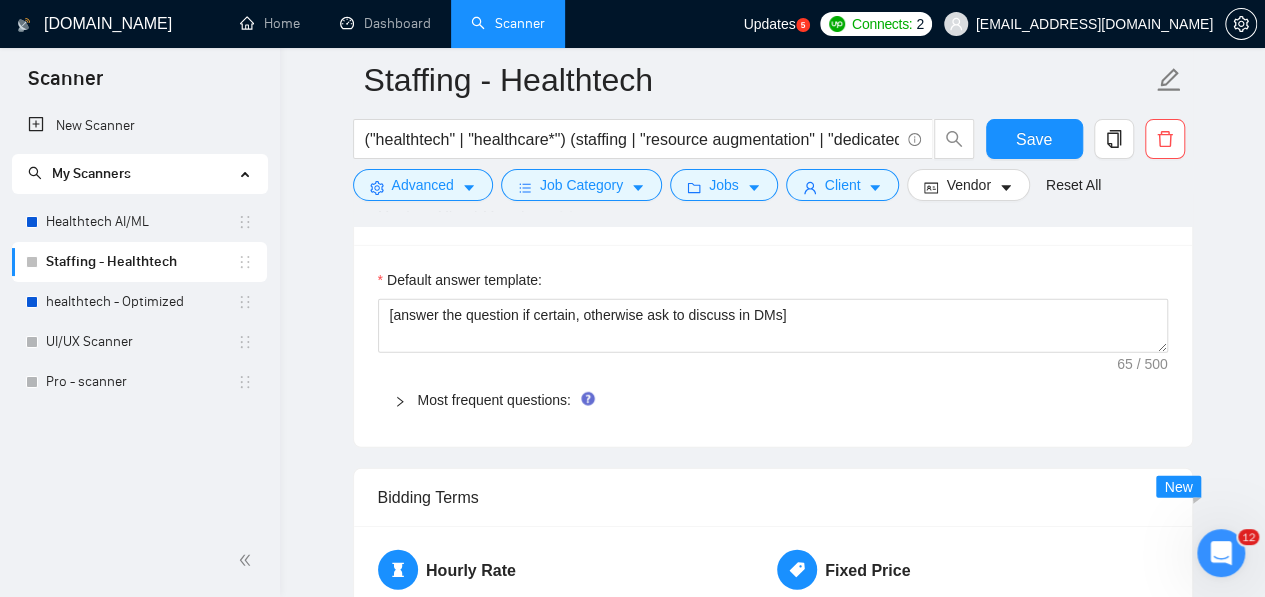 scroll, scrollTop: 2588, scrollLeft: 0, axis: vertical 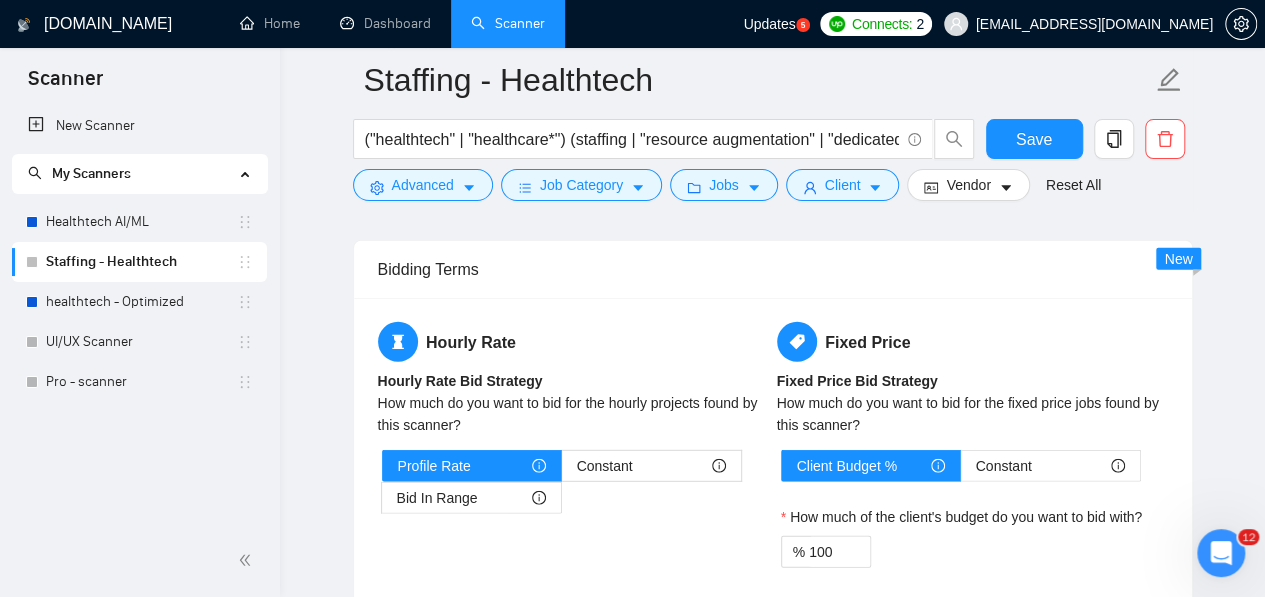 drag, startPoint x: 388, startPoint y: 371, endPoint x: 666, endPoint y: 273, distance: 294.7677 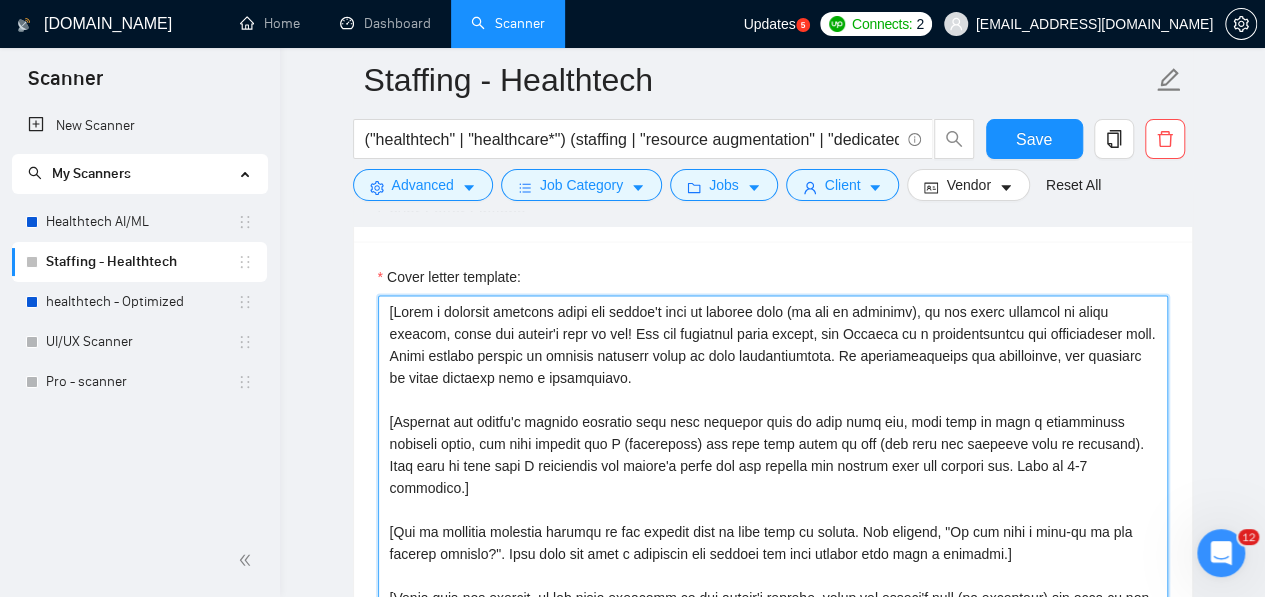 scroll, scrollTop: 1752, scrollLeft: 0, axis: vertical 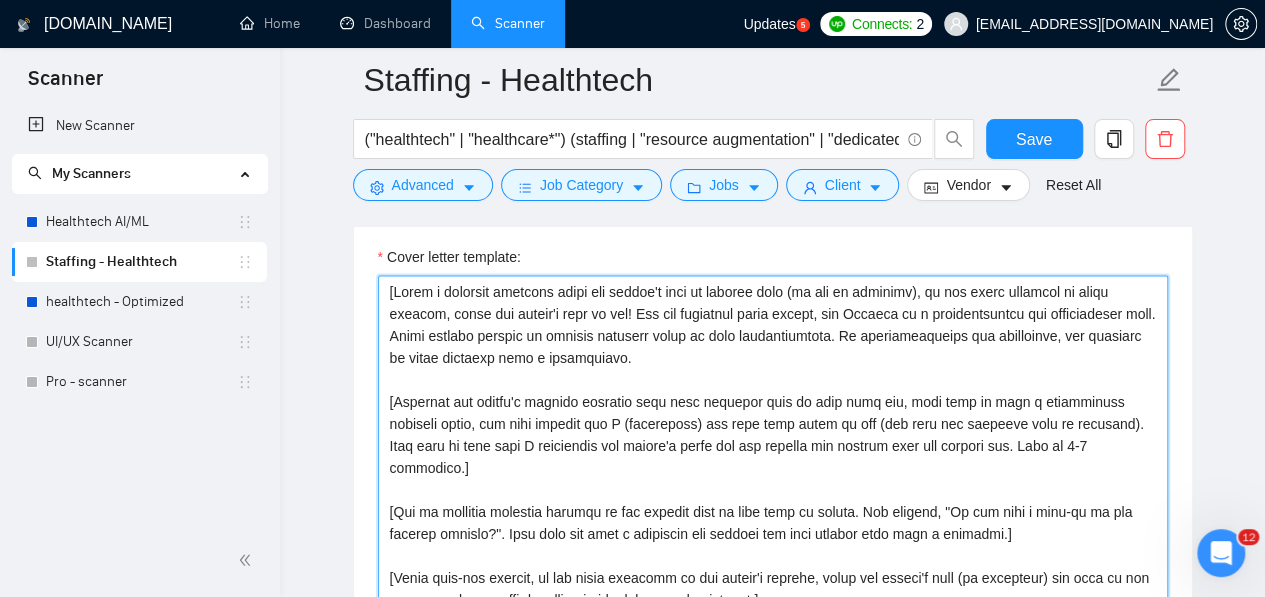 click on "Cover letter template:" at bounding box center [773, 500] 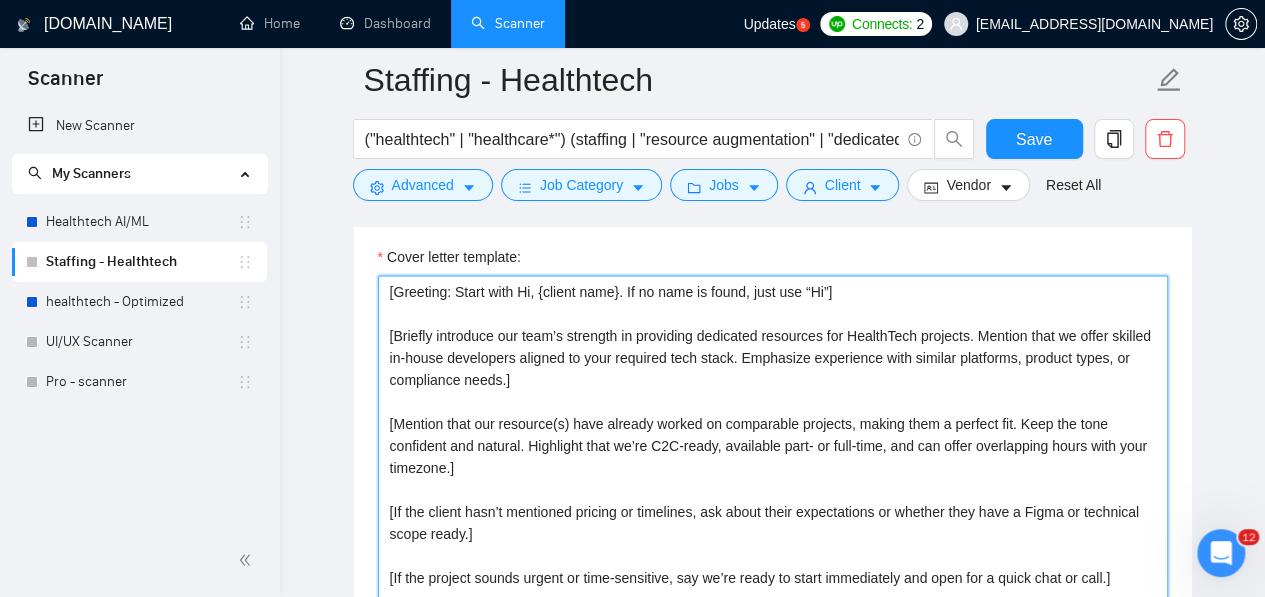 click on "[Greeting: Start with Hi, {client name}. If no name is found, just use “Hi”]
[Briefly introduce our team’s strength in providing dedicated resources for HealthTech projects. Mention that we offer skilled in-house developers aligned to your required tech stack. Emphasize experience with similar platforms, product types, or compliance needs.]
[Mention that our resource(s) have already worked on comparable projects, making them a perfect fit. Keep the tone confident and natural. Highlight that we’re C2C-ready, available part- or full-time, and can offer overlapping hours with your timezone.]
[If the client hasn’t mentioned pricing or timelines, ask about their expectations or whether they have a Figma or technical scope ready.]
[If the project sounds urgent or time-sensitive, say we’re ready to start immediately and open for a quick chat or call.]" at bounding box center [773, 500] 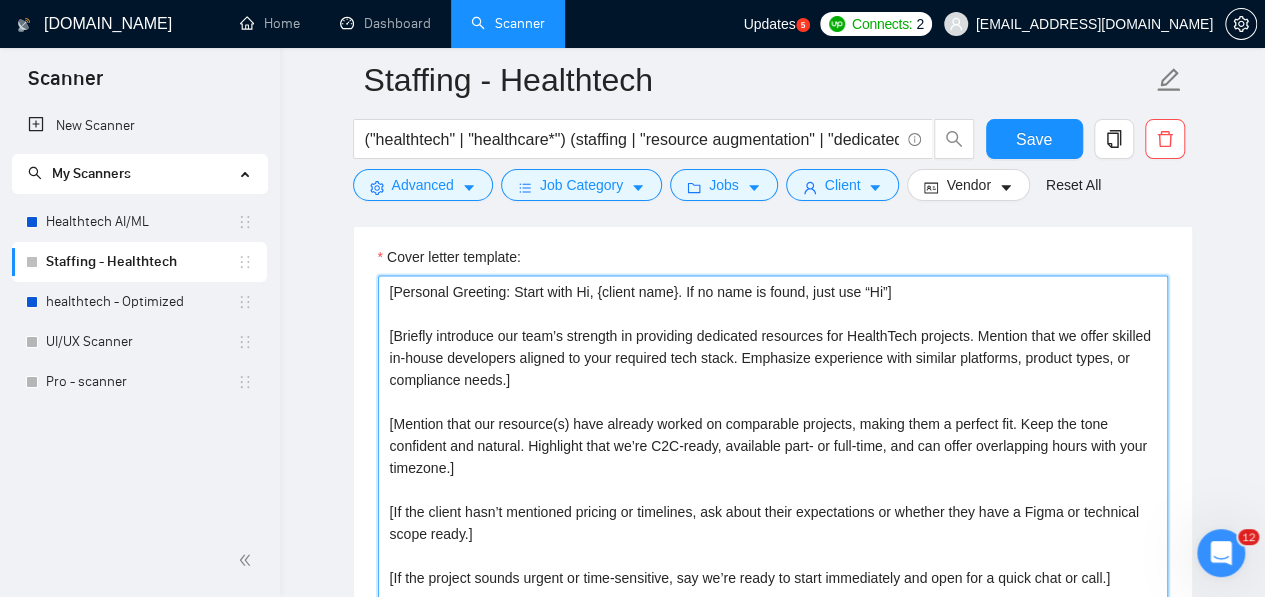 click on "[Personal Greeting: Start with Hi, {client name}. If no name is found, just use “Hi”]
[Briefly introduce our team’s strength in providing dedicated resources for HealthTech projects. Mention that we offer skilled in-house developers aligned to your required tech stack. Emphasize experience with similar platforms, product types, or compliance needs.]
[Mention that our resource(s) have already worked on comparable projects, making them a perfect fit. Keep the tone confident and natural. Highlight that we’re C2C-ready, available part- or full-time, and can offer overlapping hours with your timezone.]
[If the client hasn’t mentioned pricing or timelines, ask about their expectations or whether they have a Figma or technical scope ready.]
[If the project sounds urgent or time-sensitive, say we’re ready to start immediately and open for a quick chat or call.]" at bounding box center (773, 500) 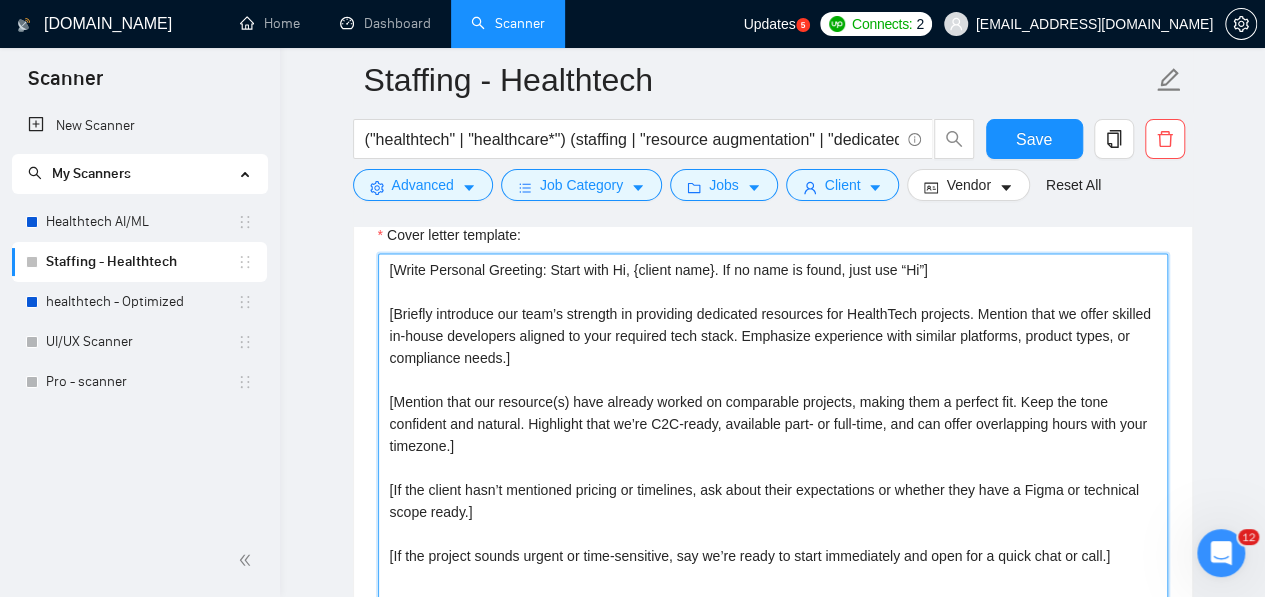 scroll, scrollTop: 1858, scrollLeft: 0, axis: vertical 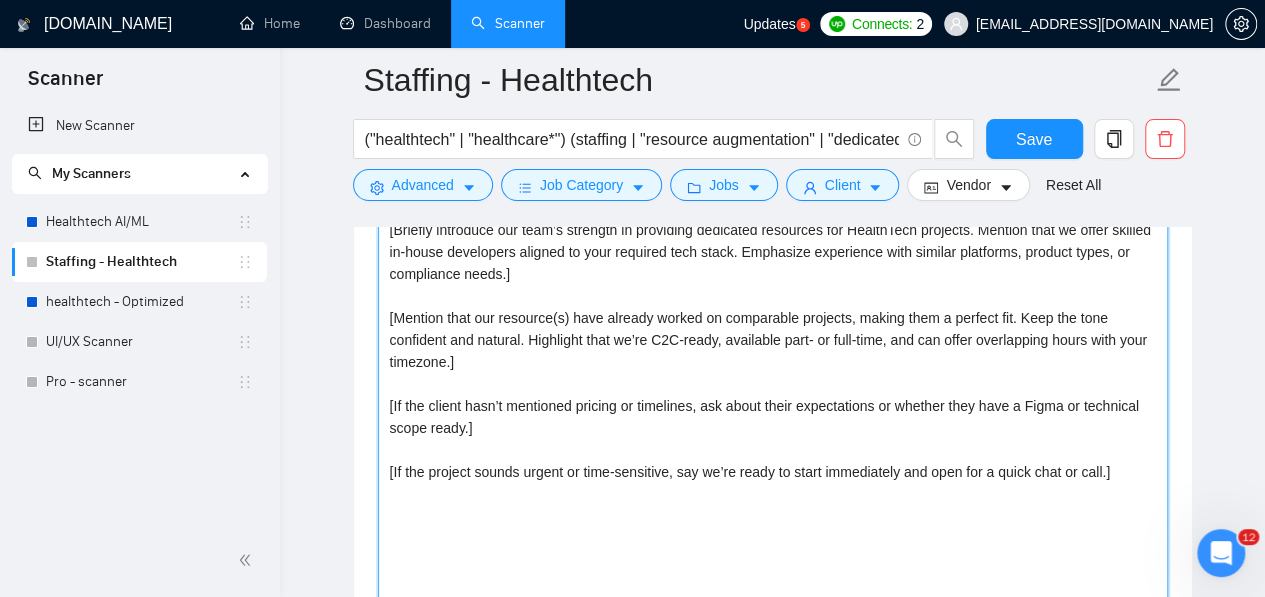 click on "[Write Personal Greeting: Start with Hi, {client name}. If no name is found, just use “Hi”]
[Briefly introduce our team’s strength in providing dedicated resources for HealthTech projects. Mention that we offer skilled in-house developers aligned to your required tech stack. Emphasize experience with similar platforms, product types, or compliance needs.]
[Mention that our resource(s) have already worked on comparable projects, making them a perfect fit. Keep the tone confident and natural. Highlight that we’re C2C-ready, available part- or full-time, and can offer overlapping hours with your timezone.]
[If the client hasn’t mentioned pricing or timelines, ask about their expectations or whether they have a Figma or technical scope ready.]
[If the project sounds urgent or time-sensitive, say we’re ready to start immediately and open for a quick chat or call.]" at bounding box center [773, 394] 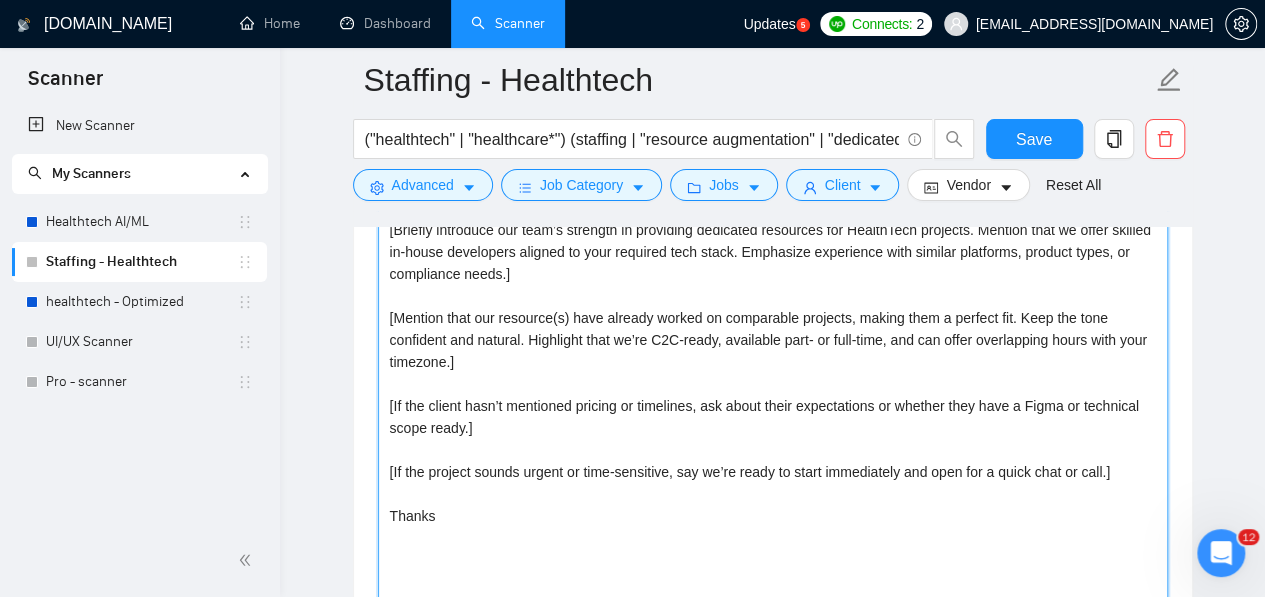click on "[Write Personal Greeting: Start with Hi, {client name}. If no name is found, just use “Hi”]
[Briefly introduce our team’s strength in providing dedicated resources for HealthTech projects. Mention that we offer skilled in-house developers aligned to your required tech stack. Emphasize experience with similar platforms, product types, or compliance needs.]
[Mention that our resource(s) have already worked on comparable projects, making them a perfect fit. Keep the tone confident and natural. Highlight that we’re C2C-ready, available part- or full-time, and can offer overlapping hours with your timezone.]
[If the client hasn’t mentioned pricing or timelines, ask about their expectations or whether they have a Figma or technical scope ready.]
[If the project sounds urgent or time-sensitive, say we’re ready to start immediately and open for a quick chat or call.]
Thanks" at bounding box center (773, 394) 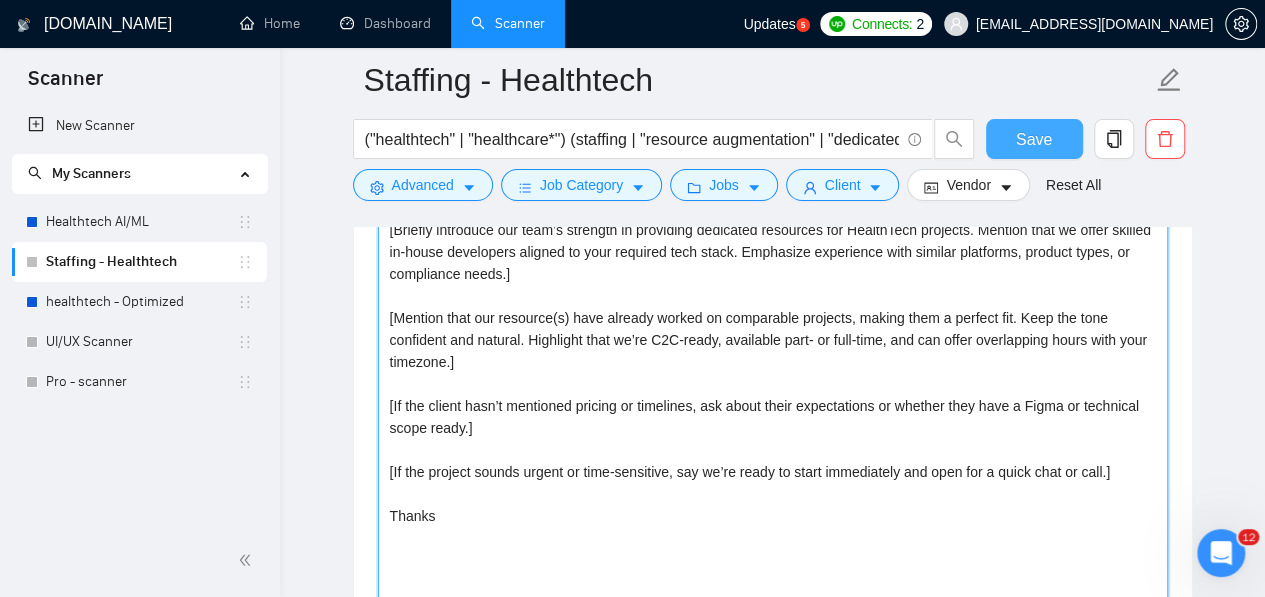 type on "[Write Personal Greeting: Start with Hi, {client name}. If no name is found, just use “Hi”]
[Briefly introduce our team’s strength in providing dedicated resources for HealthTech projects. Mention that we offer skilled in-house developers aligned to your required tech stack. Emphasize experience with similar platforms, product types, or compliance needs.]
[Mention that our resource(s) have already worked on comparable projects, making them a perfect fit. Keep the tone confident and natural. Highlight that we’re C2C-ready, available part- or full-time, and can offer overlapping hours with your timezone.]
[If the client hasn’t mentioned pricing or timelines, ask about their expectations or whether they have a Figma or technical scope ready.]
[If the project sounds urgent or time-sensitive, say we’re ready to start immediately and open for a quick chat or call.]
Thanks" 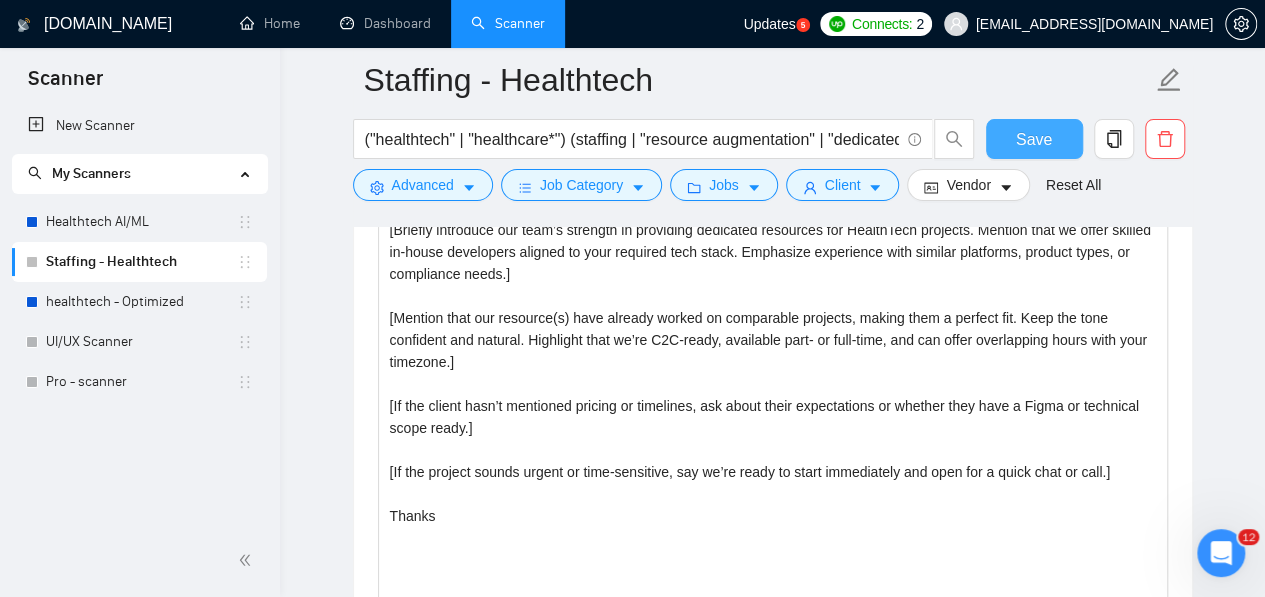 click on "Save" at bounding box center (1034, 139) 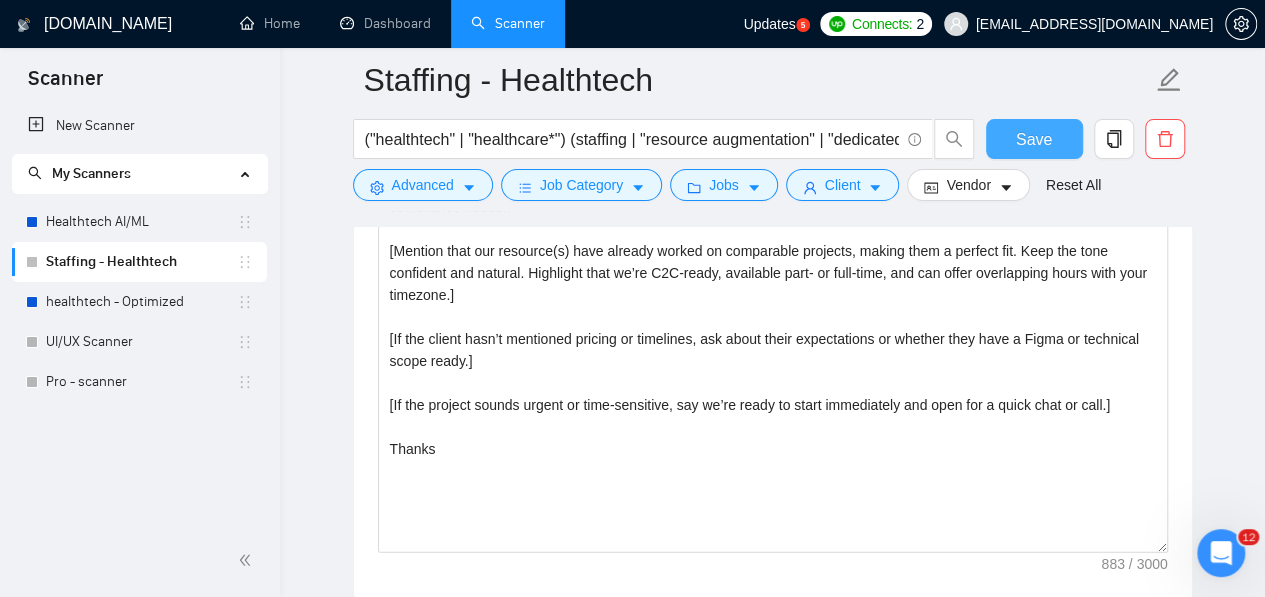 type 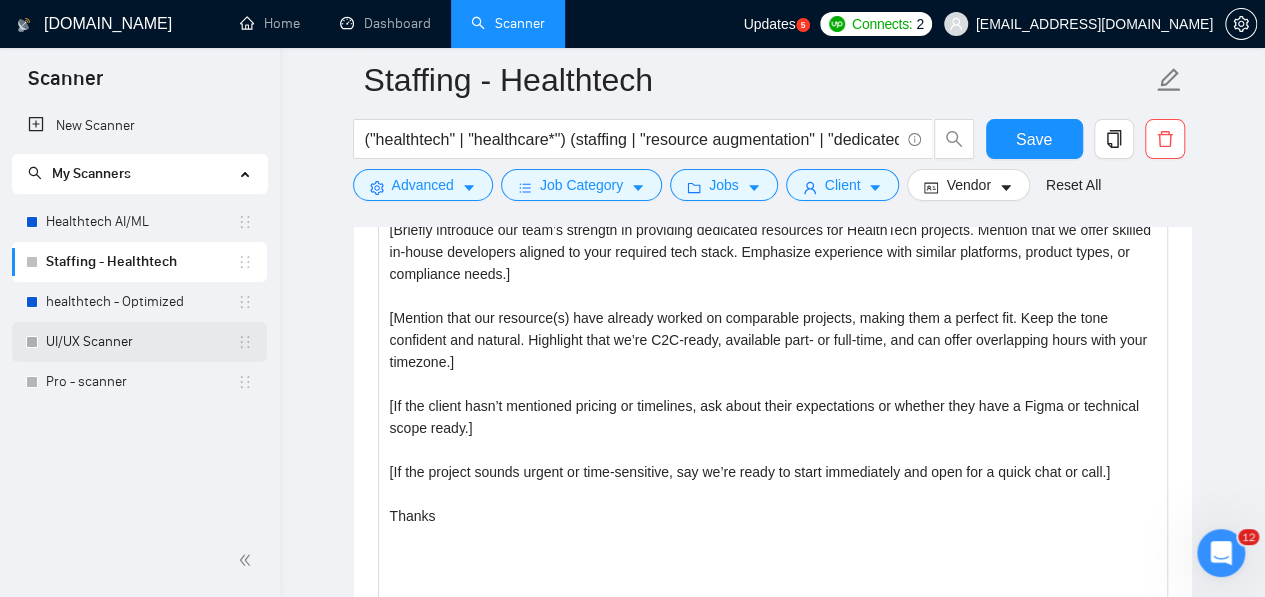 click on "UI/UX Scanner" at bounding box center [141, 342] 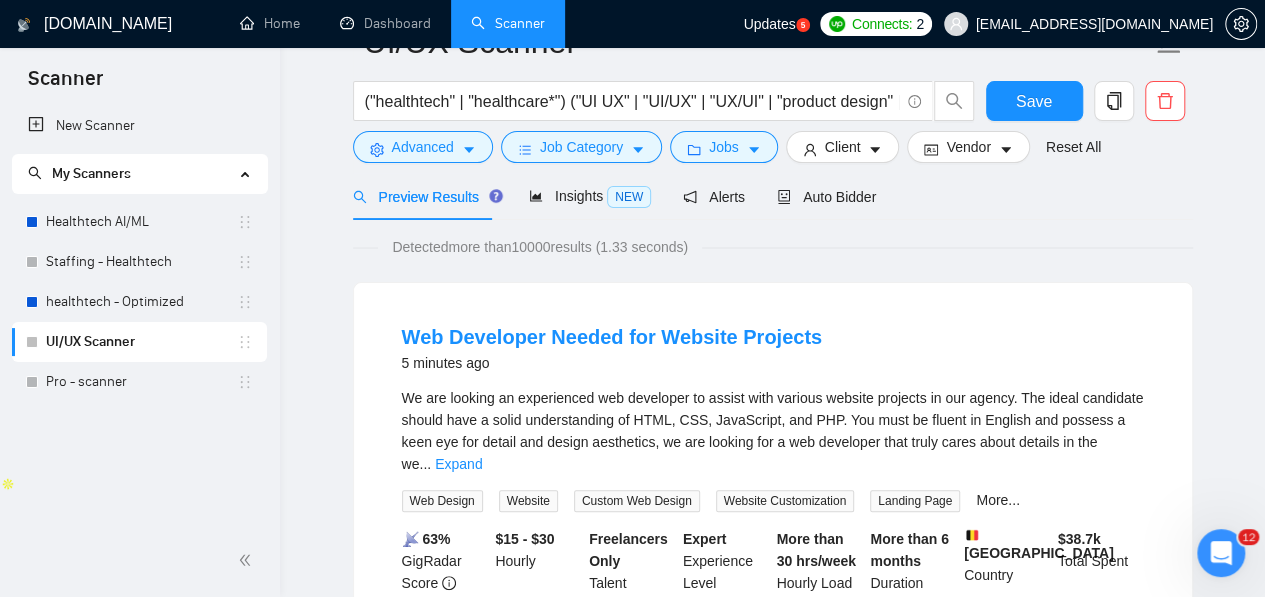 scroll, scrollTop: 0, scrollLeft: 0, axis: both 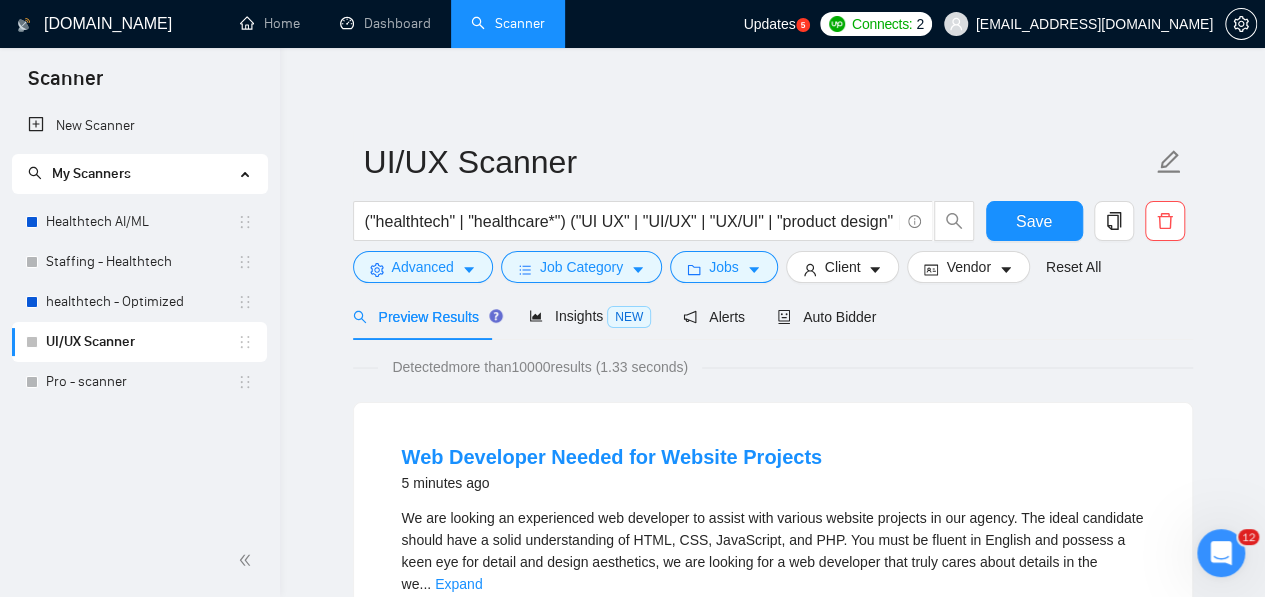 drag, startPoint x: 556, startPoint y: 376, endPoint x: 511, endPoint y: 375, distance: 45.01111 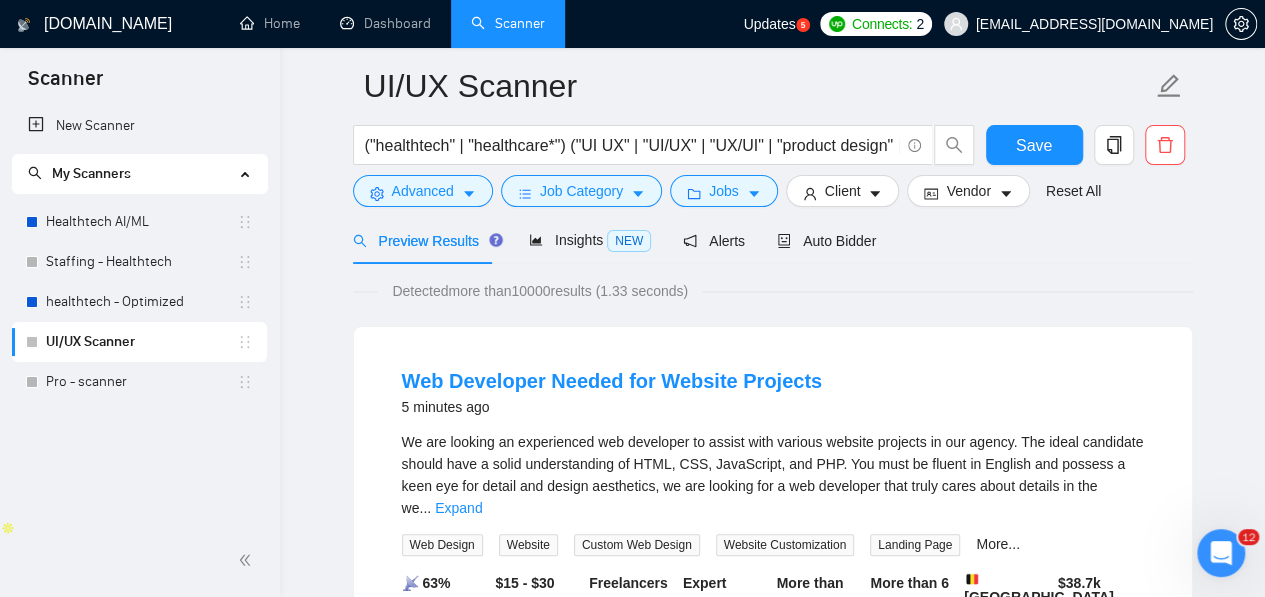scroll, scrollTop: 0, scrollLeft: 0, axis: both 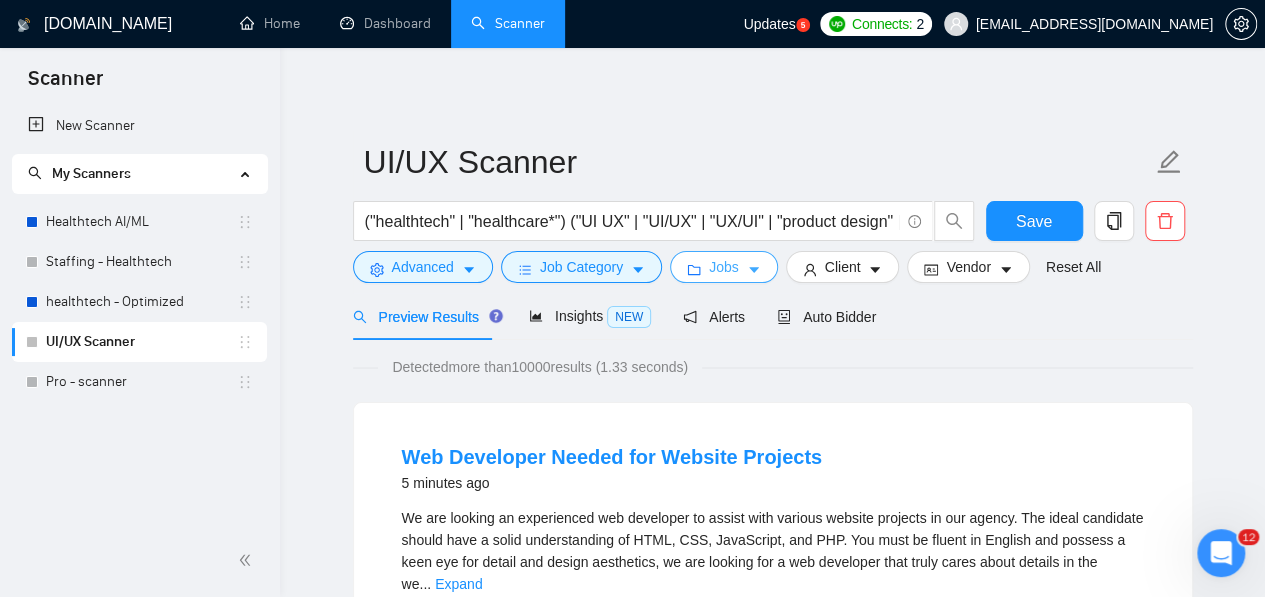 click on "Jobs" at bounding box center [724, 267] 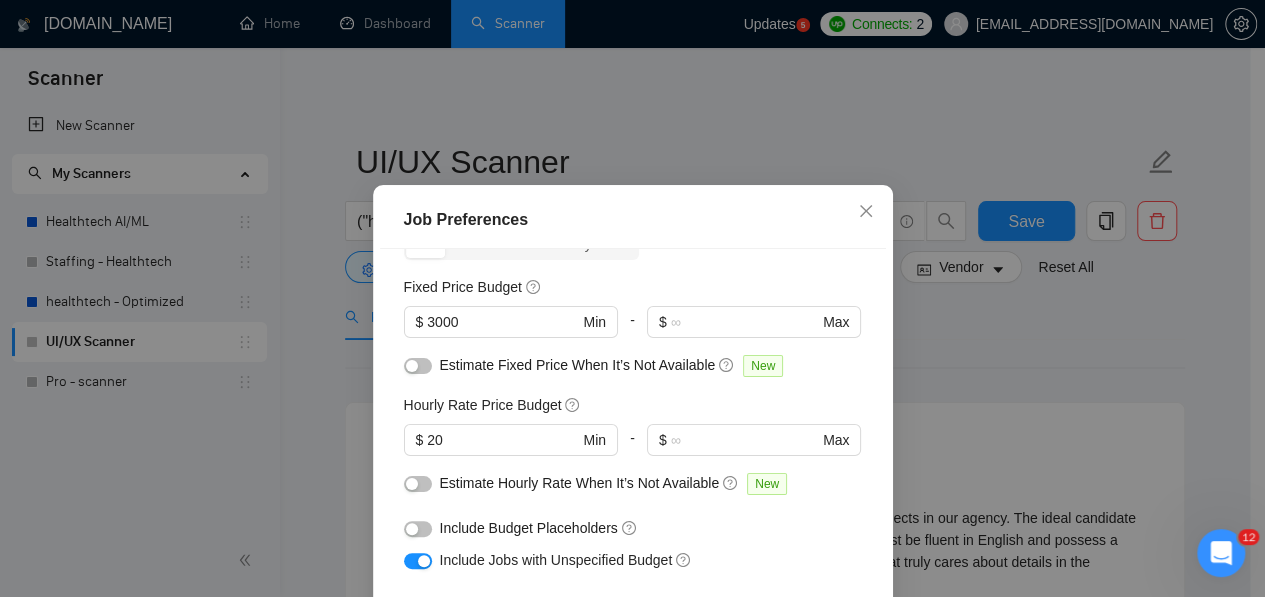 scroll, scrollTop: 116, scrollLeft: 0, axis: vertical 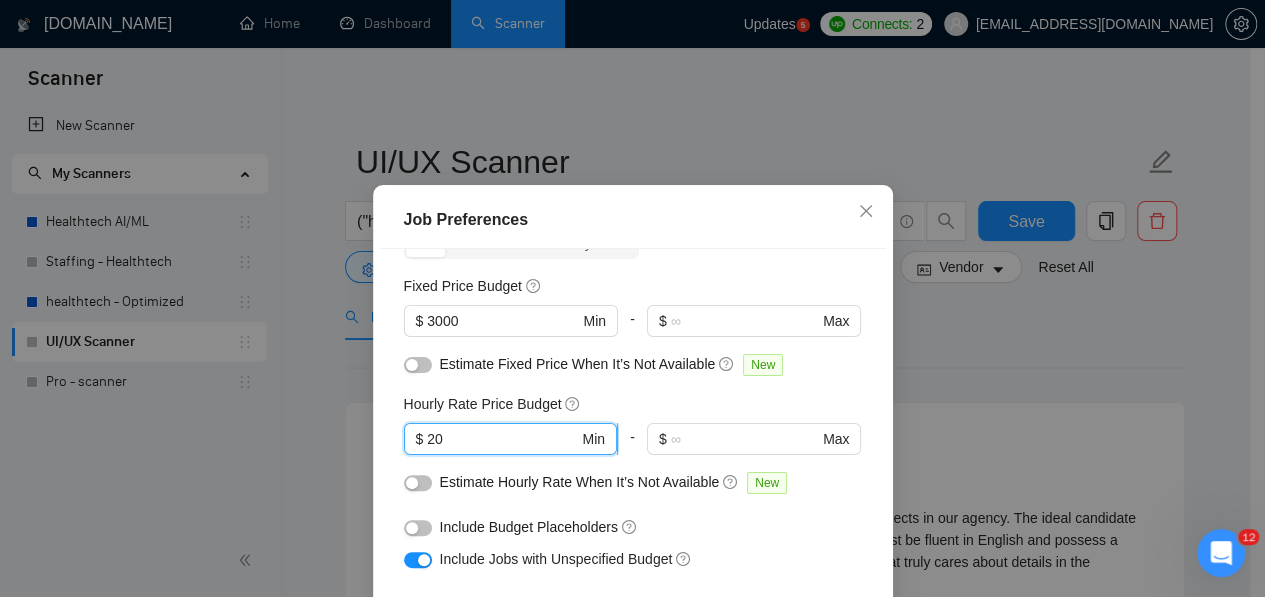 click on "20" at bounding box center (502, 439) 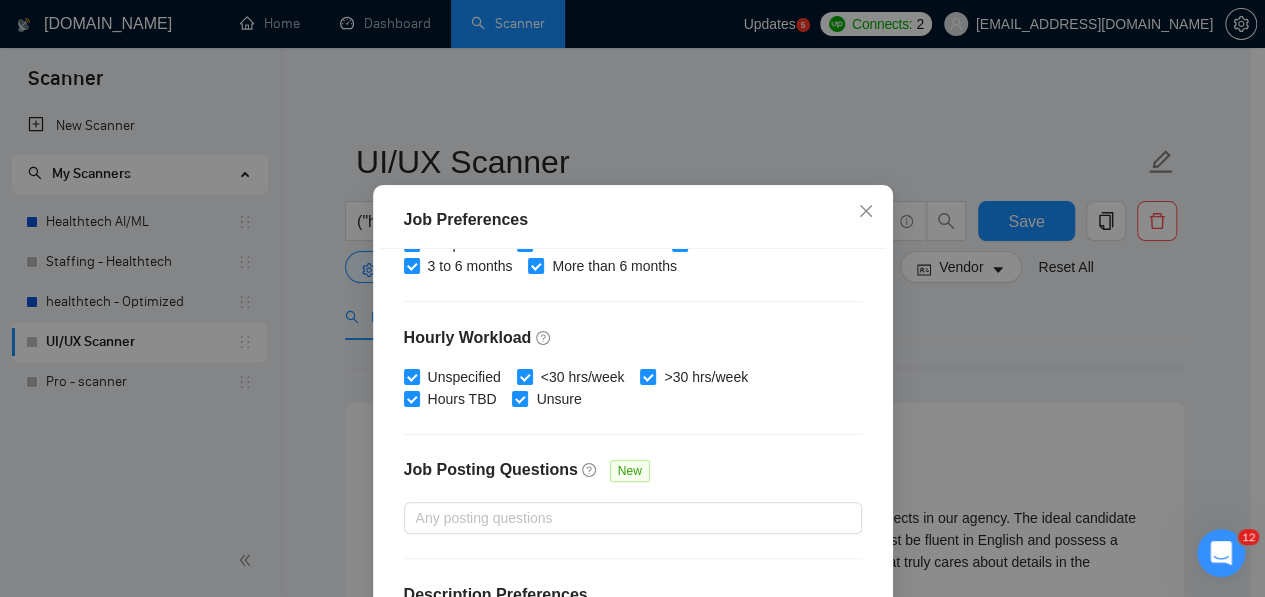 scroll, scrollTop: 708, scrollLeft: 0, axis: vertical 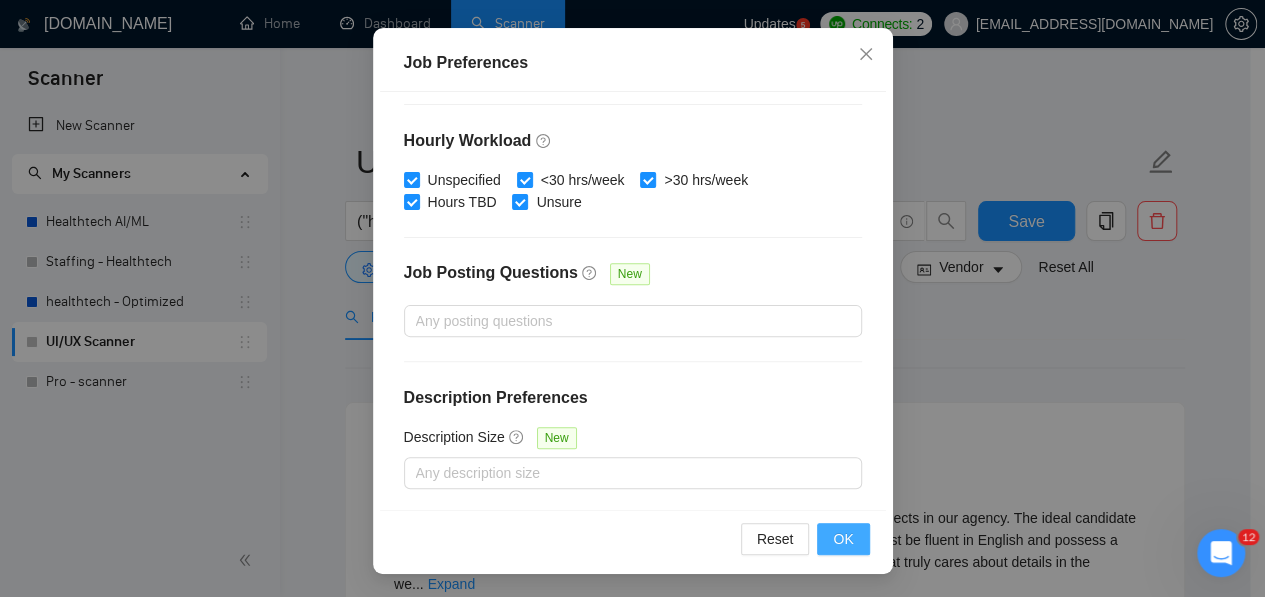 type on "25" 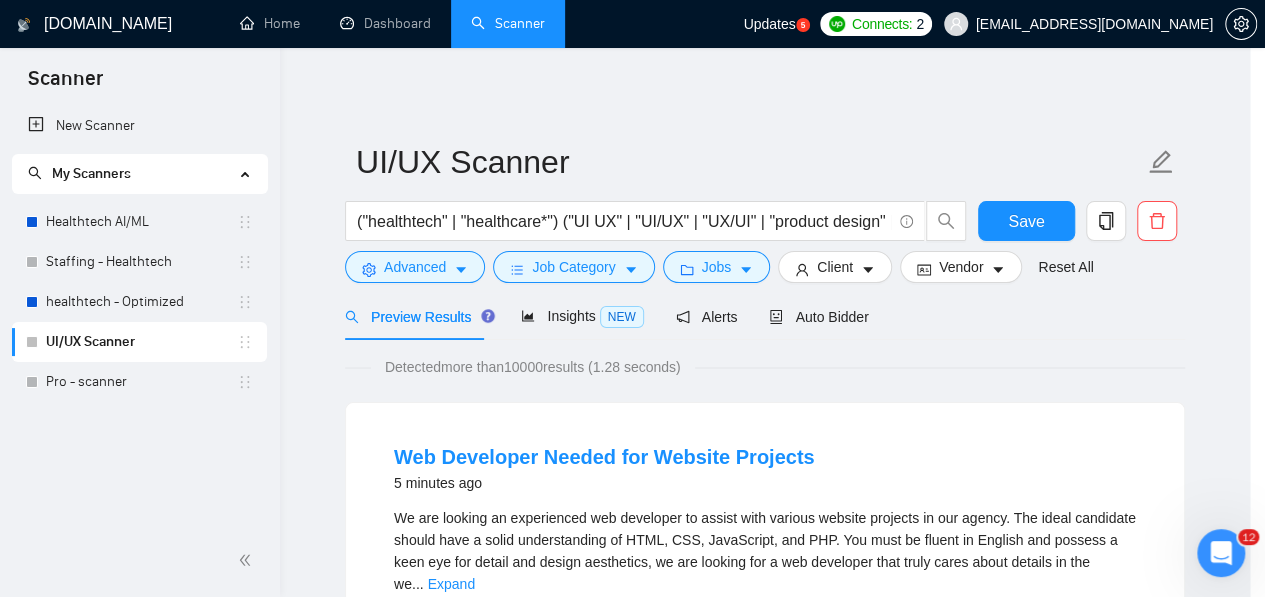 scroll, scrollTop: 92, scrollLeft: 0, axis: vertical 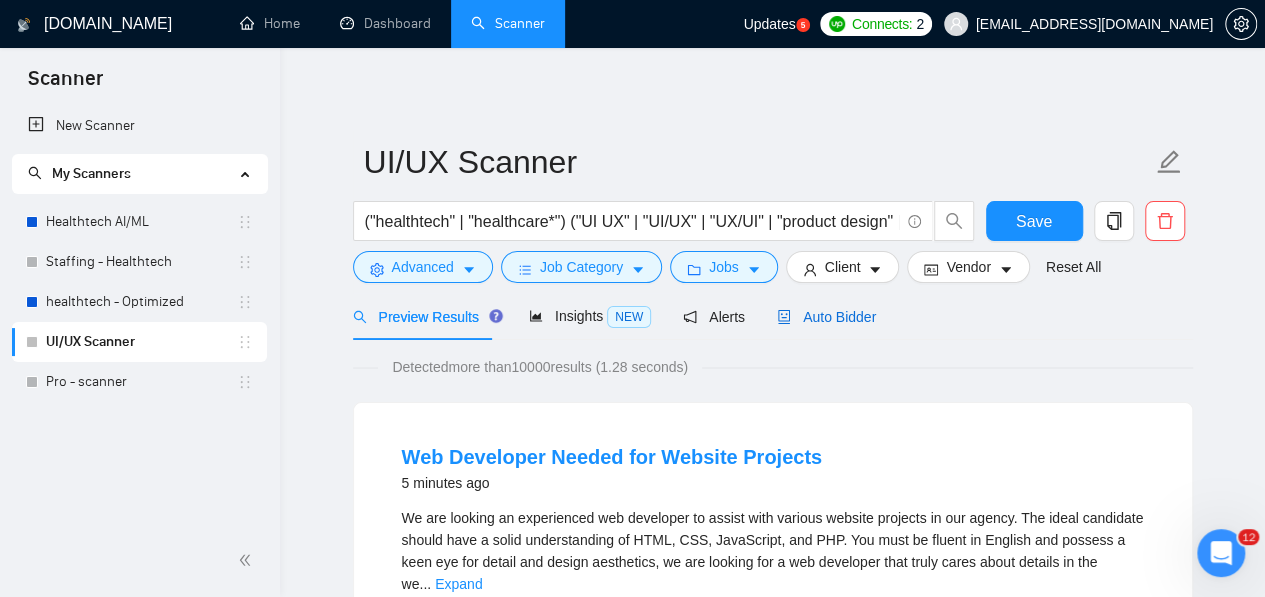 click on "Auto Bidder" at bounding box center [826, 317] 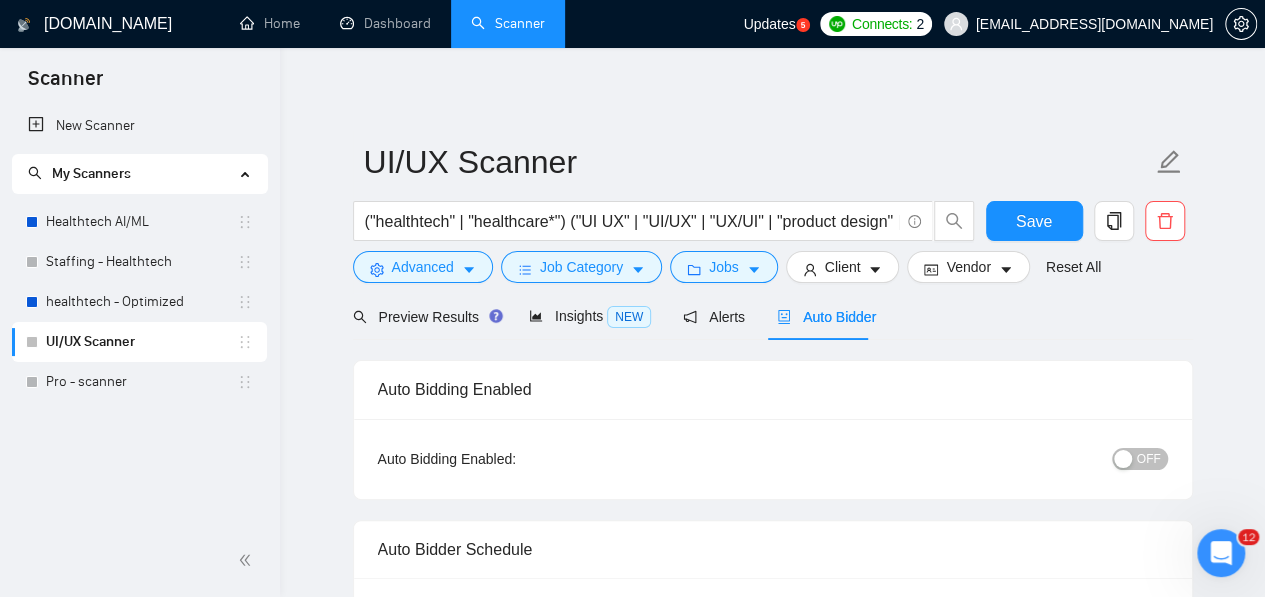 type 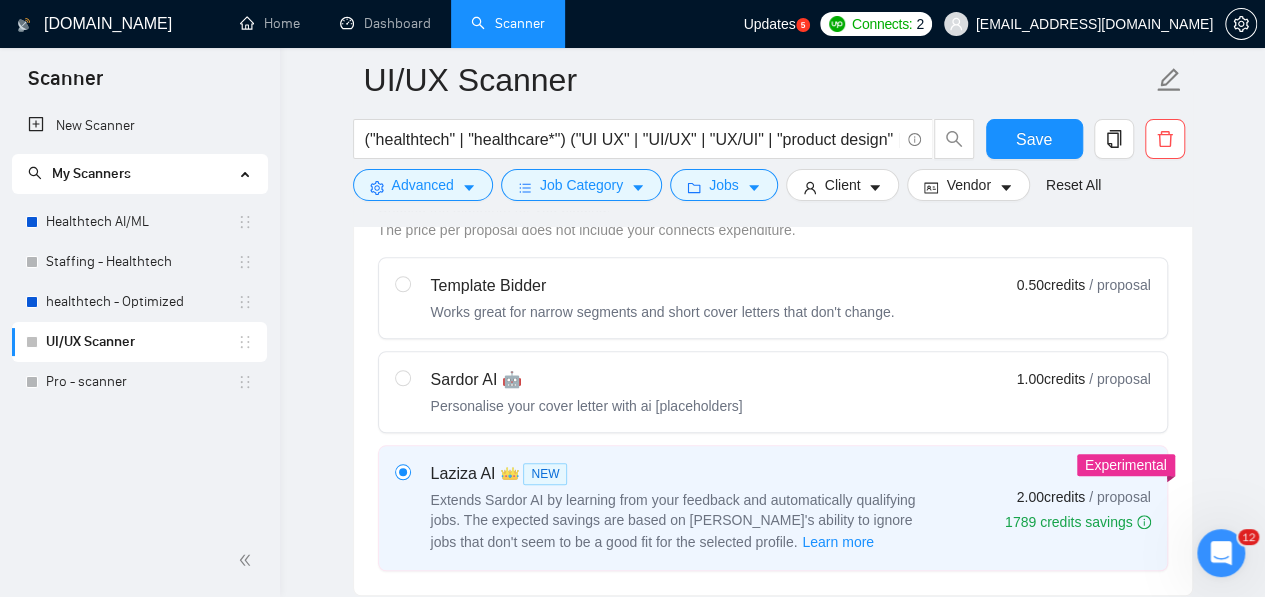 scroll, scrollTop: 689, scrollLeft: 0, axis: vertical 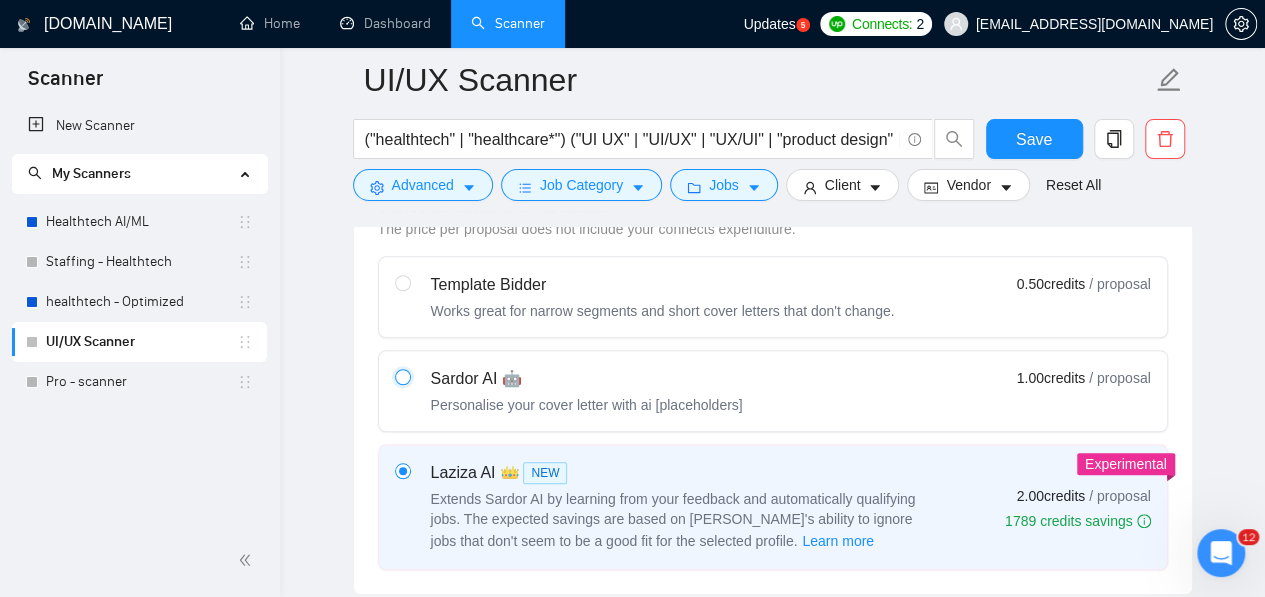 click at bounding box center [402, 376] 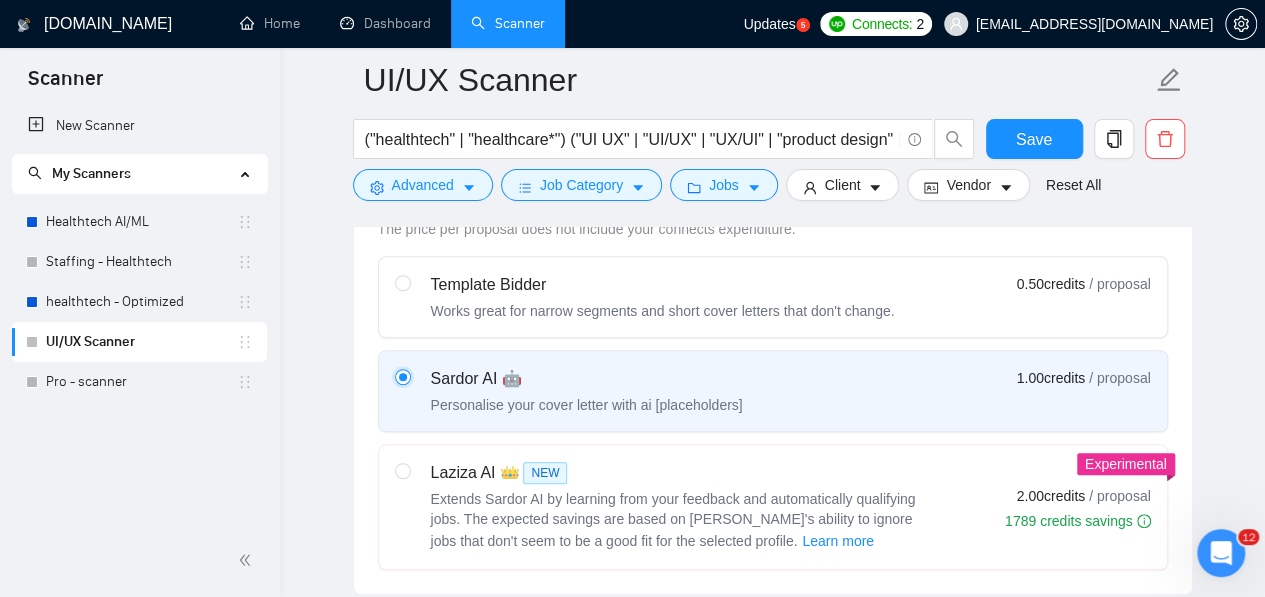 type 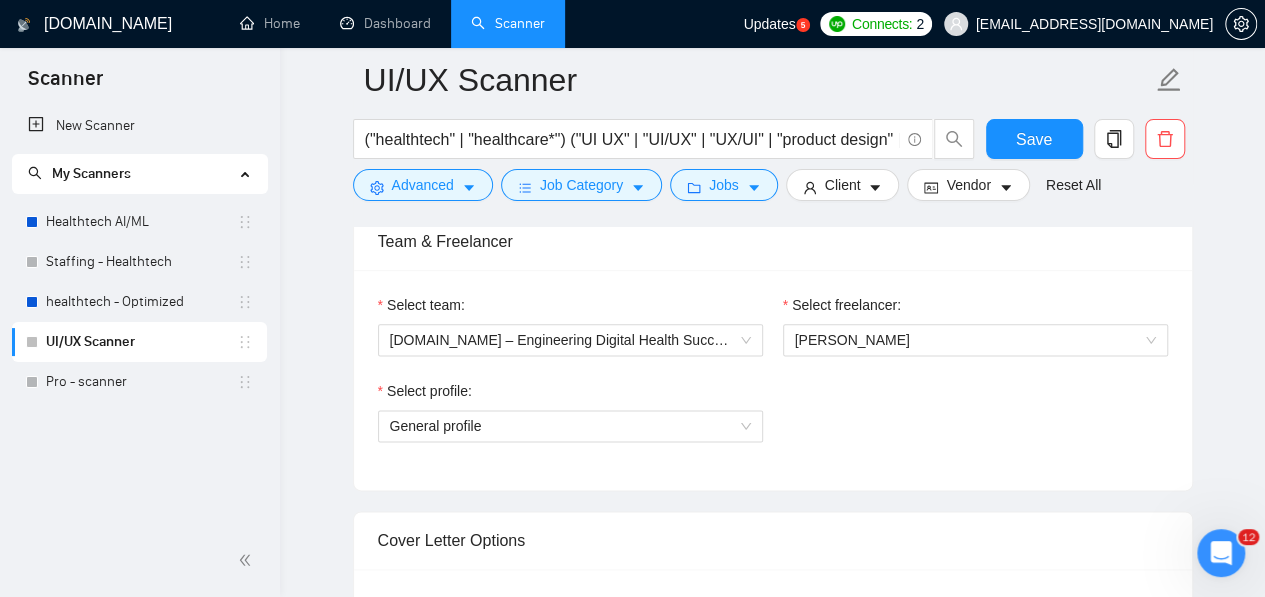scroll, scrollTop: 1326, scrollLeft: 0, axis: vertical 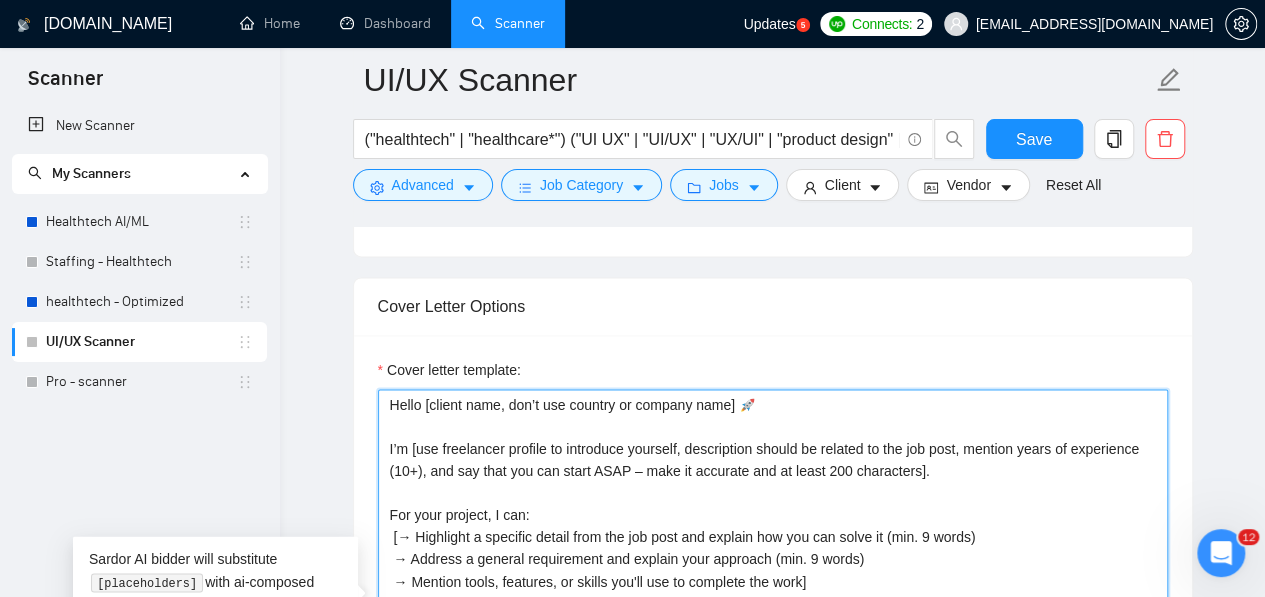 drag, startPoint x: 391, startPoint y: 397, endPoint x: 518, endPoint y: 535, distance: 187.54466 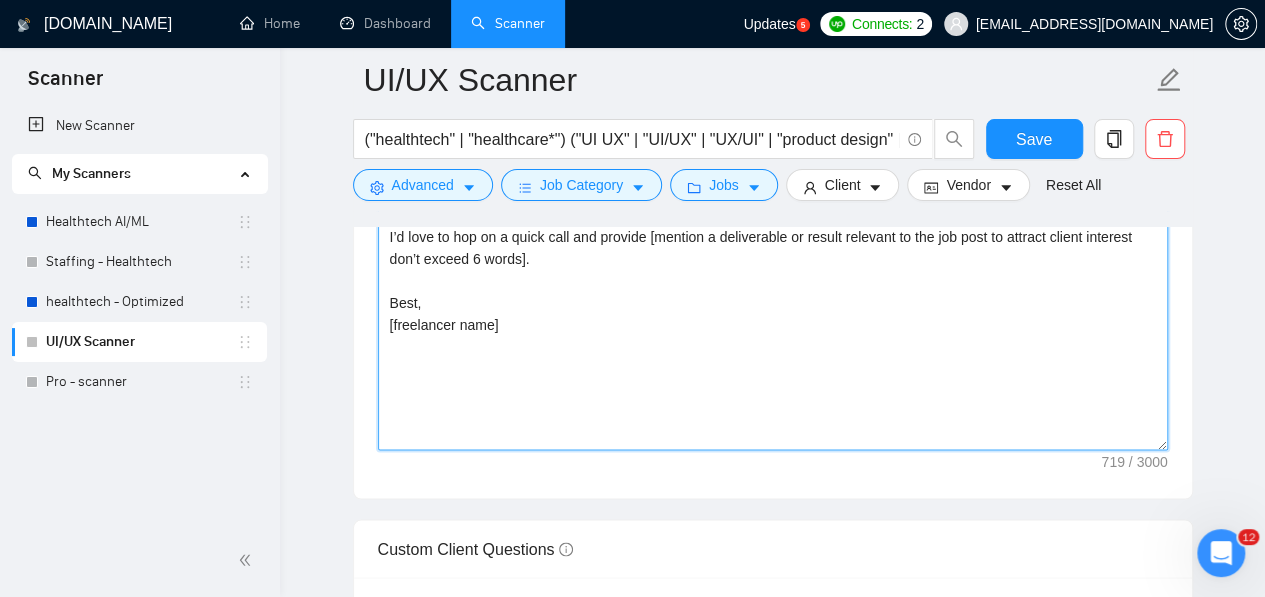 scroll, scrollTop: 1730, scrollLeft: 0, axis: vertical 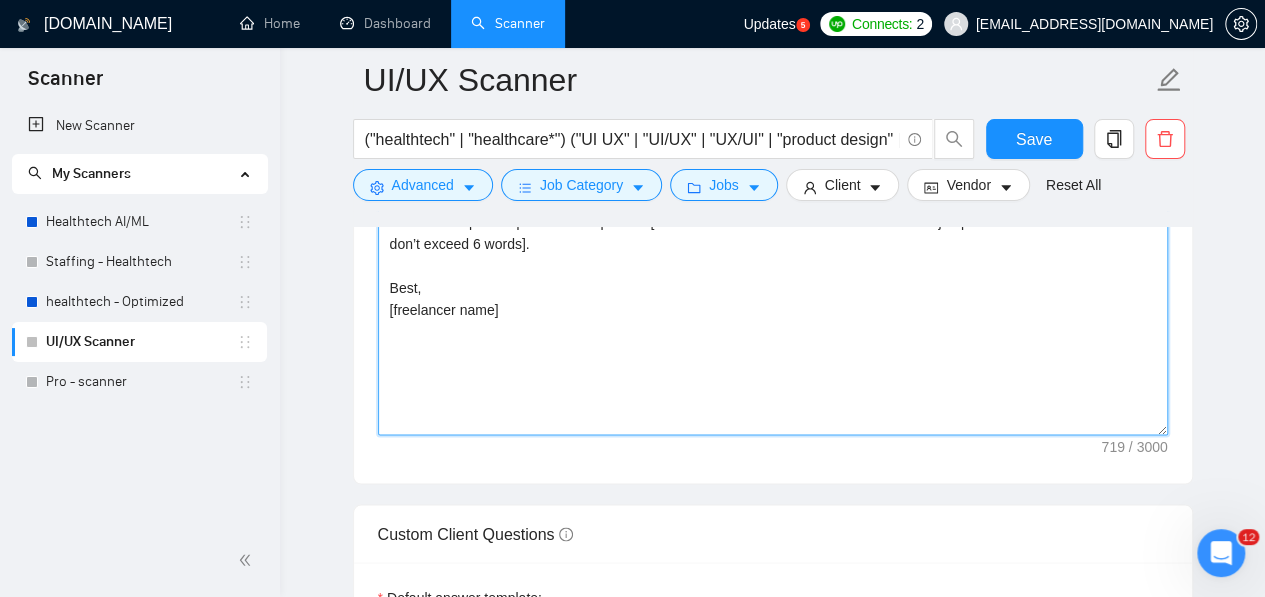 drag, startPoint x: 389, startPoint y: 401, endPoint x: 560, endPoint y: 248, distance: 229.45587 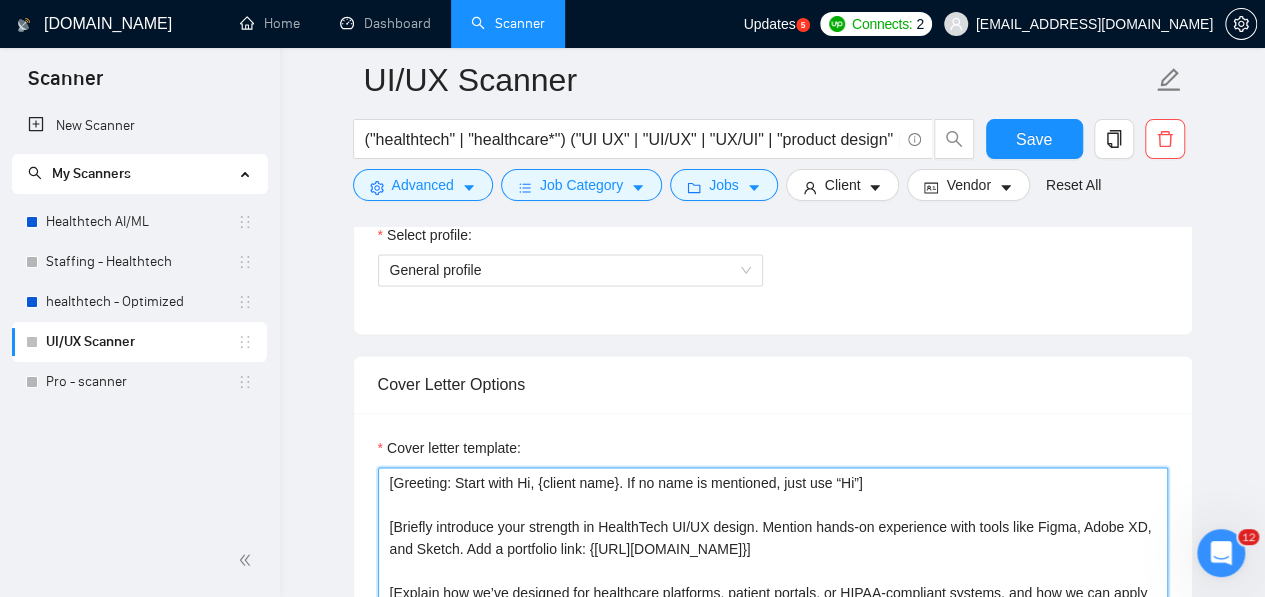 scroll, scrollTop: 1249, scrollLeft: 0, axis: vertical 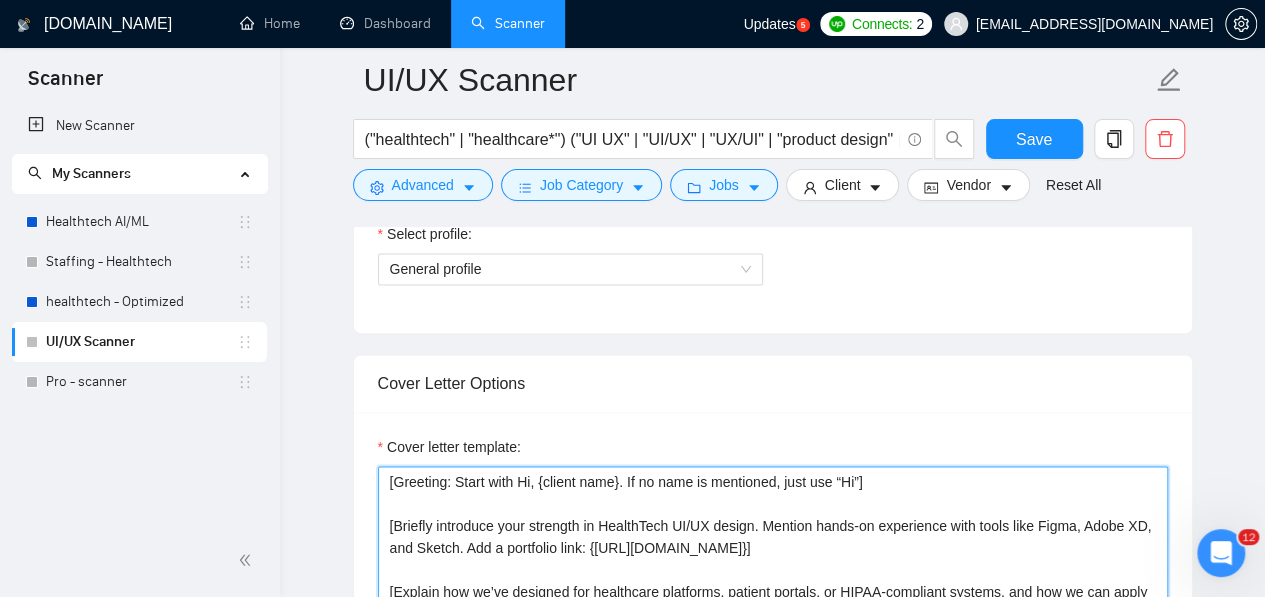 click on "[Greeting: Start with Hi, {client name}. If no name is mentioned, just use “Hi”]
[Briefly introduce your strength in HealthTech UI/UX design. Mention hands-on experience with tools like Figma, Adobe XD, and Sketch. Add a portfolio link: {[URL][DOMAIN_NAME]}]
[Explain how we’ve designed for healthcare platforms, patient portals, or HIPAA-compliant systems, and how we can apply those insights to this project. Keep it concise but aligned to the job.]
[If there’s no mention of timeline or budget, ask about their expectations or whether Figma files or user flows are already available.]
[If the job seems urgent, say we’re ready to start immediately and open to connect over chat or a quick call.]
Best,
[freelancer name]" at bounding box center [773, 691] 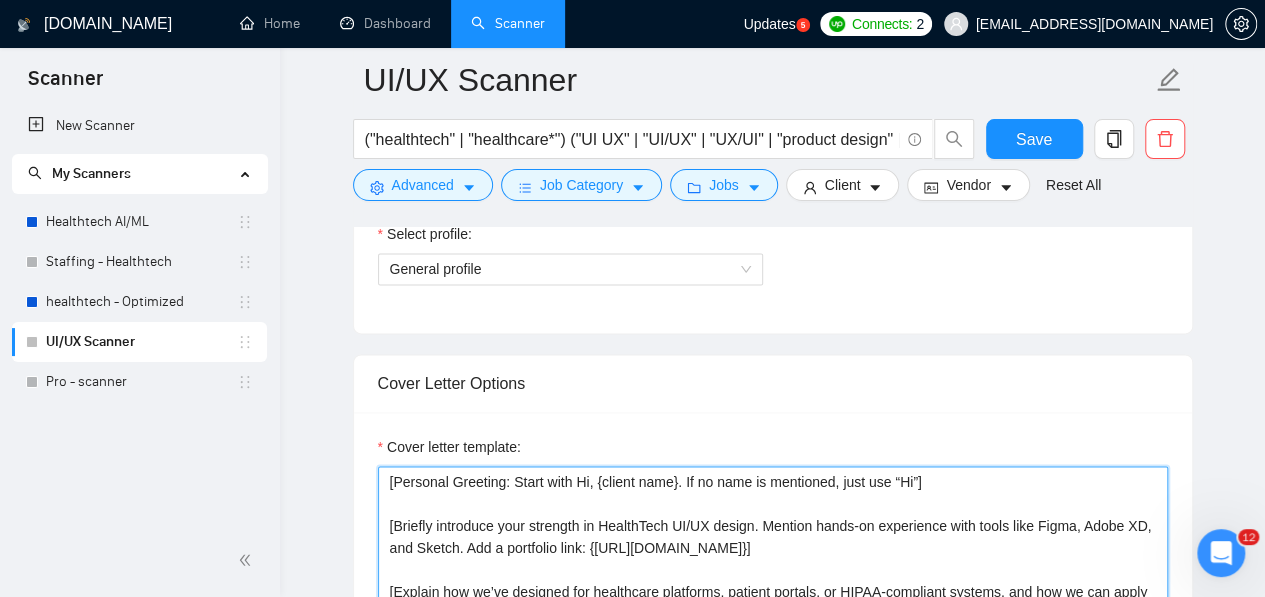 click on "[Personal Greeting: Start with Hi, {client name}. If no name is mentioned, just use “Hi”]
[Briefly introduce your strength in HealthTech UI/UX design. Mention hands-on experience with tools like Figma, Adobe XD, and Sketch. Add a portfolio link: {[URL][DOMAIN_NAME]}]
[Explain how we’ve designed for healthcare platforms, patient portals, or HIPAA-compliant systems, and how we can apply those insights to this project. Keep it concise but aligned to the job.]
[If there’s no mention of timeline or budget, ask about their expectations or whether Figma files or user flows are already available.]
[If the job seems urgent, say we’re ready to start immediately and open to connect over chat or a quick call.]
Best,
[freelancer name]" at bounding box center (773, 691) 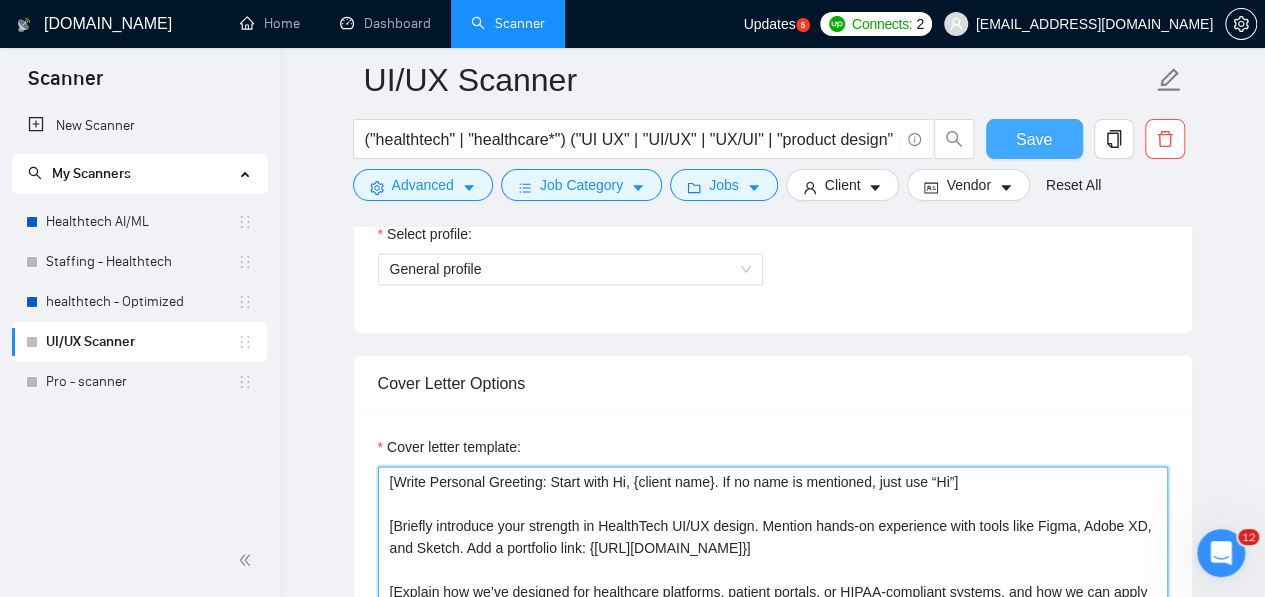 type on "[Write Personal Greeting: Start with Hi, {client name}. If no name is mentioned, just use “Hi”]
[Briefly introduce your strength in HealthTech UI/UX design. Mention hands-on experience with tools like Figma, Adobe XD, and Sketch. Add a portfolio link: {[URL][DOMAIN_NAME]}]
[Explain how we’ve designed for healthcare platforms, patient portals, or HIPAA-compliant systems, and how we can apply those insights to this project. Keep it concise but aligned to the job.]
[If there’s no mention of timeline or budget, ask about their expectations or whether Figma files or user flows are already available.]
[If the job seems urgent, say we’re ready to start immediately and open to connect over chat or a quick call.]
Best,
[freelancer name]" 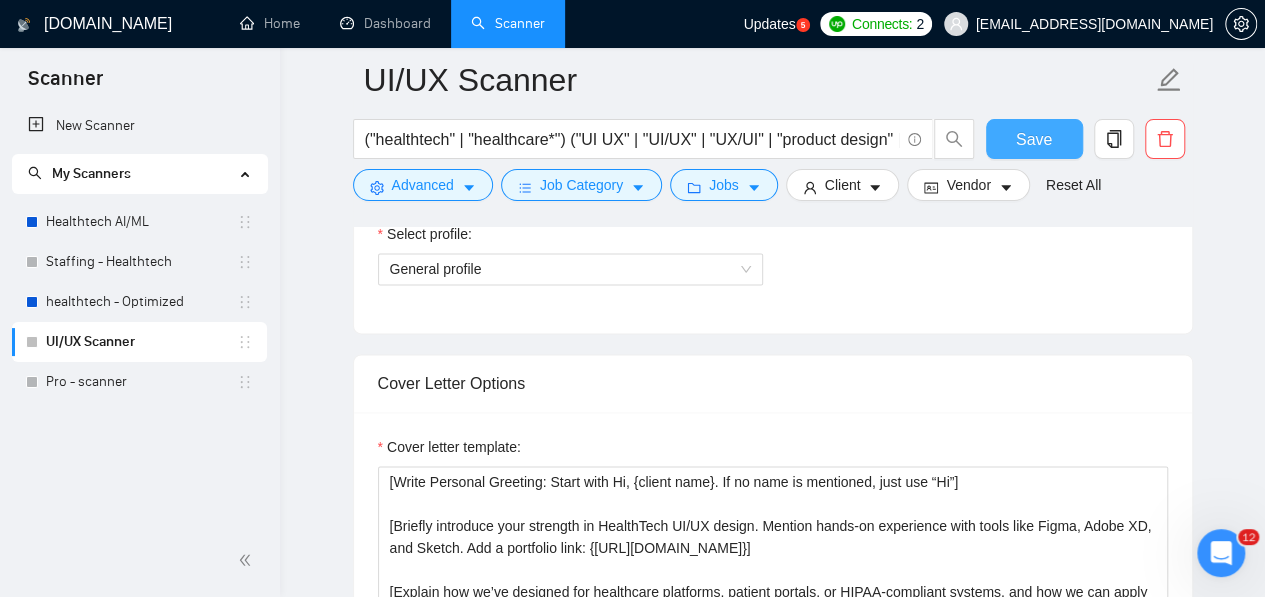 click on "Save" at bounding box center (1034, 139) 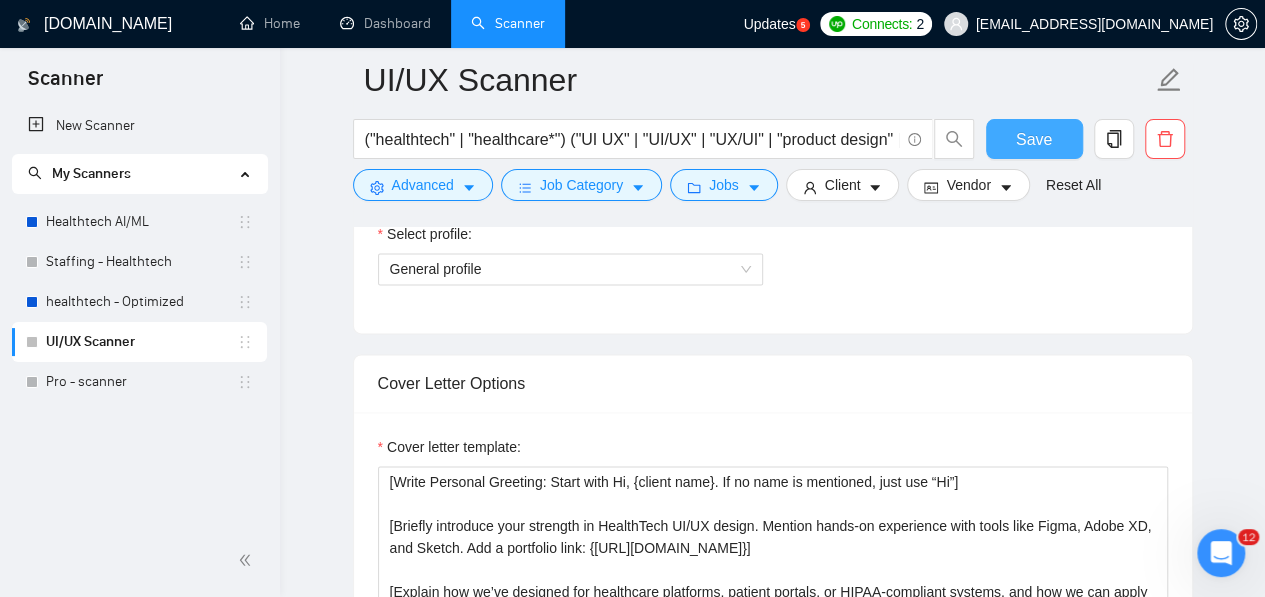 type 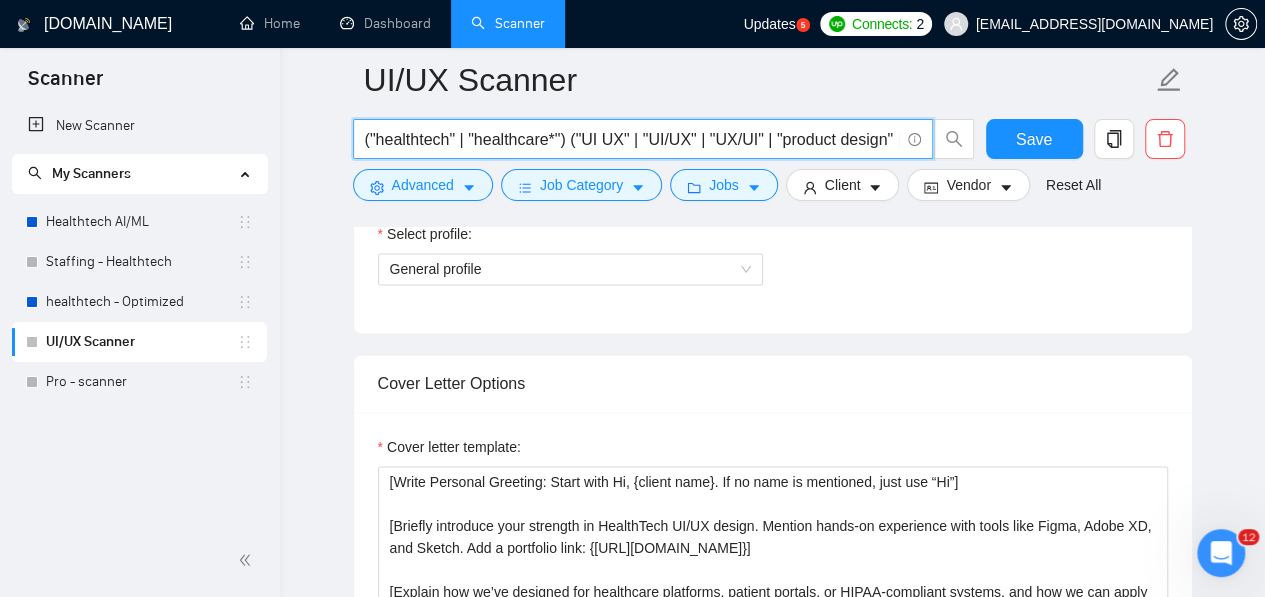 click on "("healthtech" | "healthcare*") ("UI UX" | "UI/UX" | "UX/UI" | "product design" | "design staffing" | "design outsourcing" | "custom design" | "UX consulting" | "remote designer" | "on-demand designer" | "web app UI" | "mobile app UX" | "cross-platform design" | "responsive design" | "tablet design" | "iOS design" | "android design" | "Figma" | "Adobe XD" | "Sketch" | "Photoshop" | "Illustrator" | "Figma to code" | "prototyping" | "wire*" at bounding box center [632, 139] 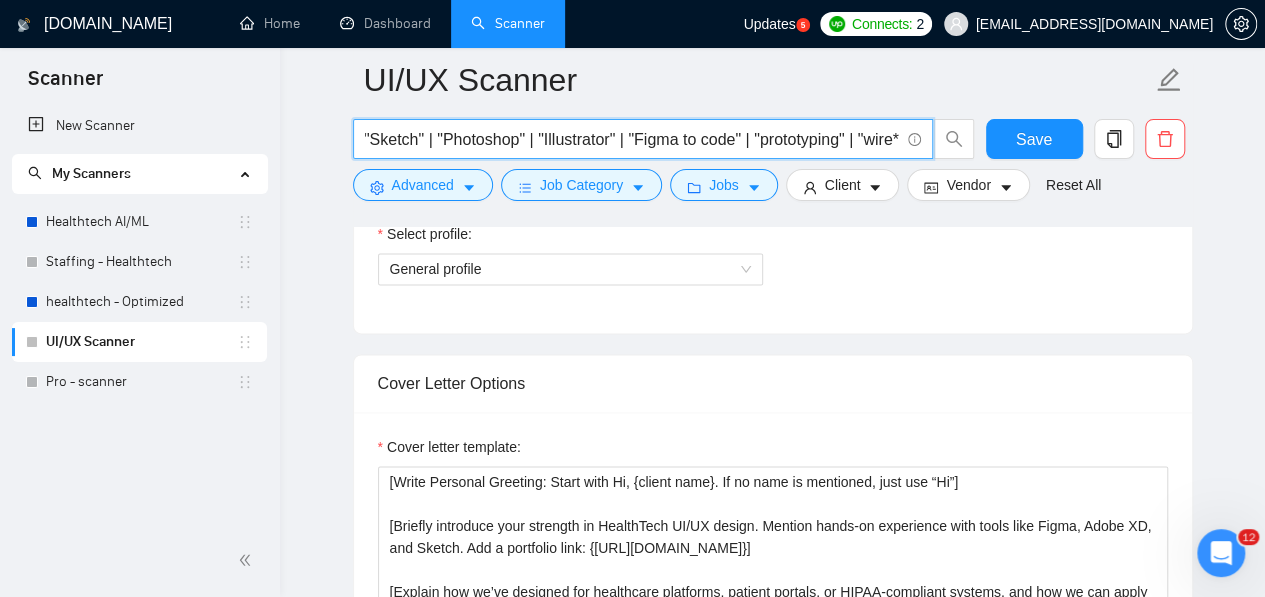 scroll, scrollTop: 0, scrollLeft: 2488, axis: horizontal 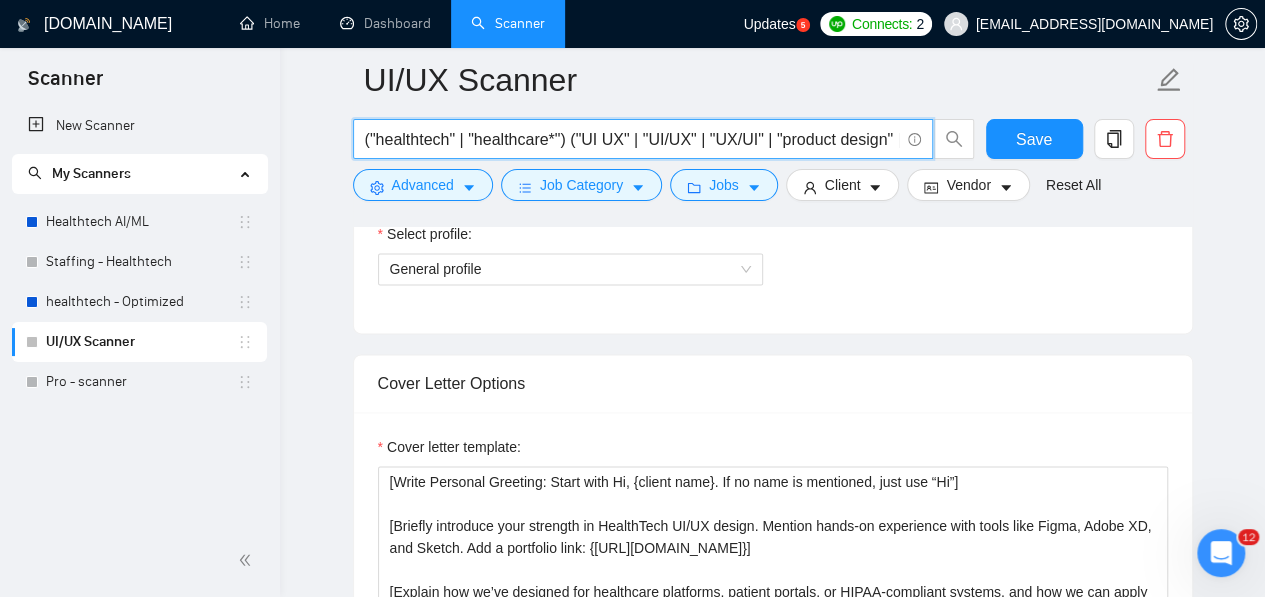 click on "("healthtech" | "healthcare*") ("UI UX" | "UI/UX" | "UX/UI" | "product design" | "design staffing" | "design outsourcing" | "custom design" | "UX consulting" | "remote designer" | "on-demand designer" | "web app UI" | "mobile app UX" | "cross-platform design" | "responsive design" | "tablet design" | "iOS design" | "android design" | "Figma" | "Adobe XD" | "Sketch" | "Photoshop" | "Illustrator" | "Figma to code" | "prototyping" | "wire*" at bounding box center [632, 139] 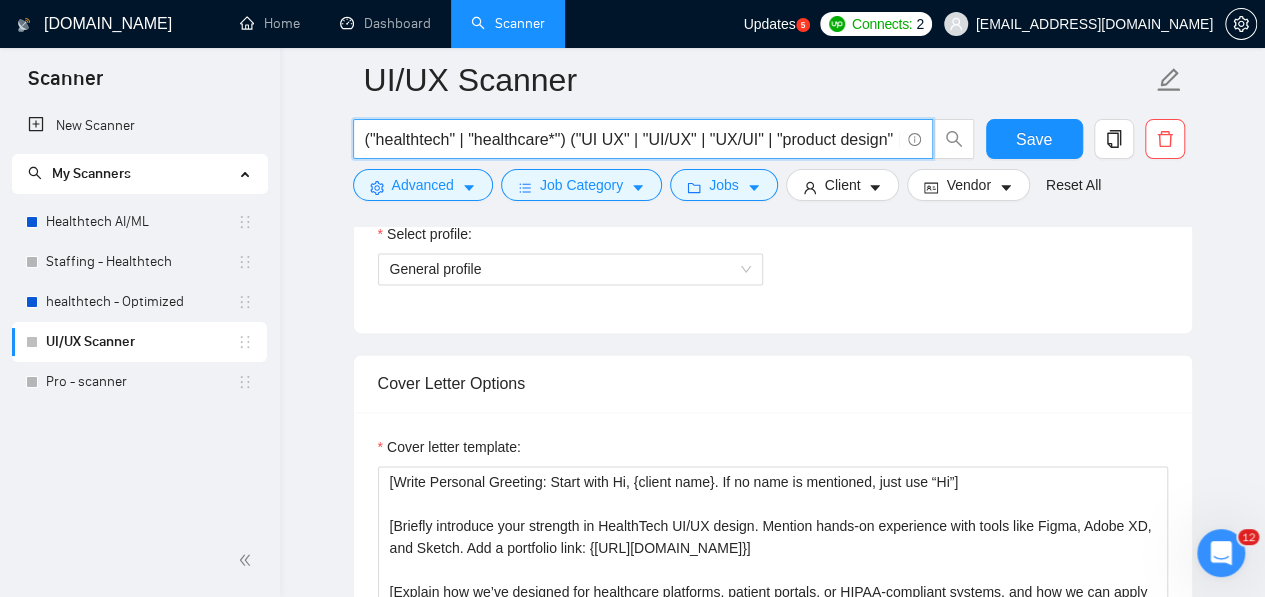 scroll, scrollTop: 0, scrollLeft: 4366, axis: horizontal 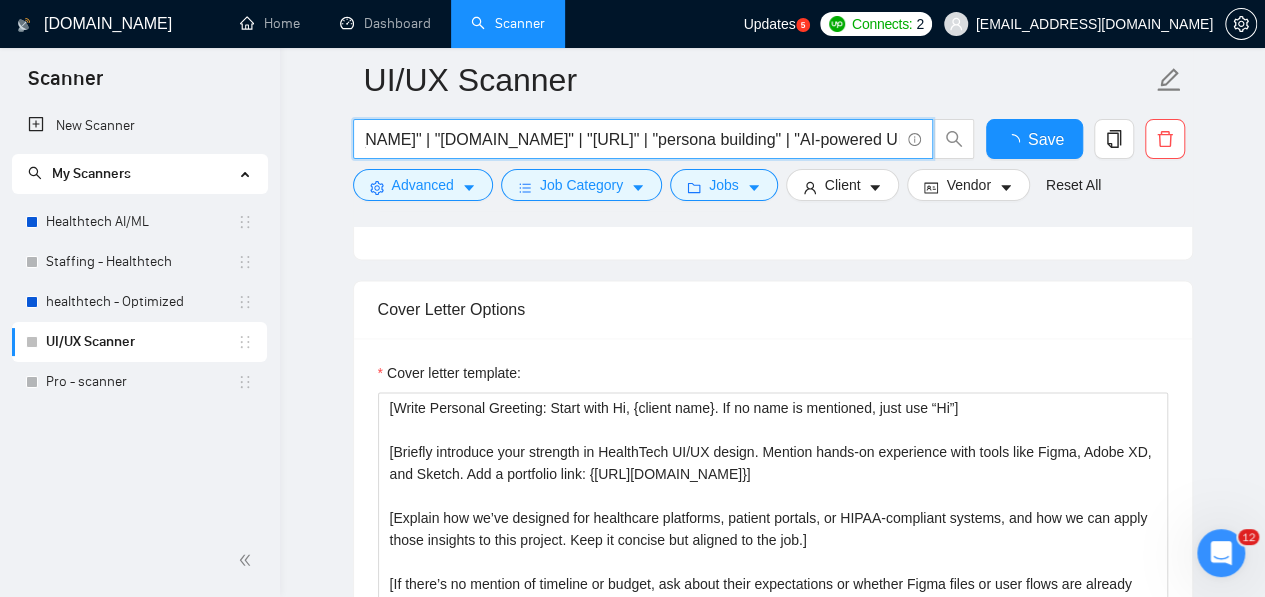 type 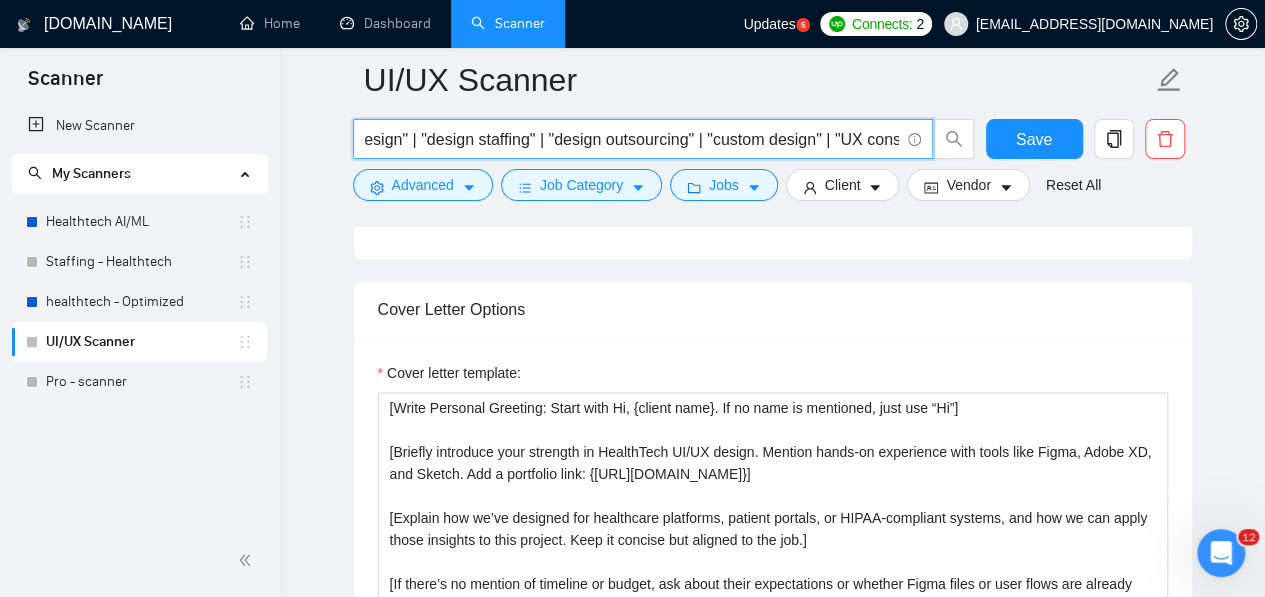 scroll, scrollTop: 0, scrollLeft: 430, axis: horizontal 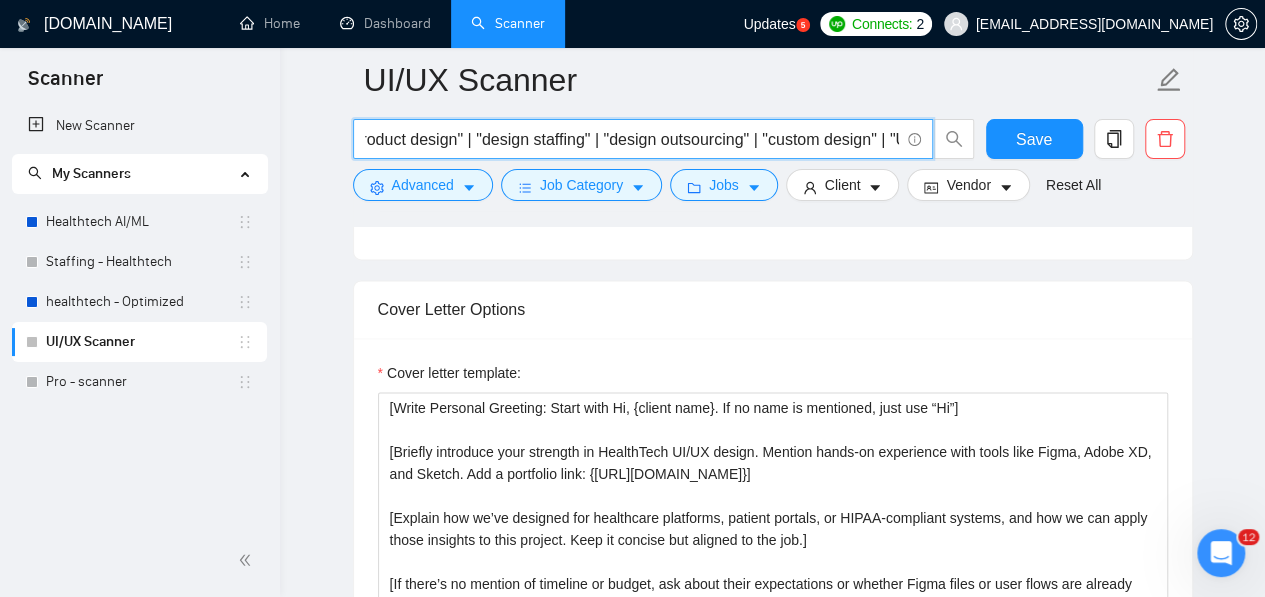 drag, startPoint x: 752, startPoint y: 136, endPoint x: 468, endPoint y: 142, distance: 284.0634 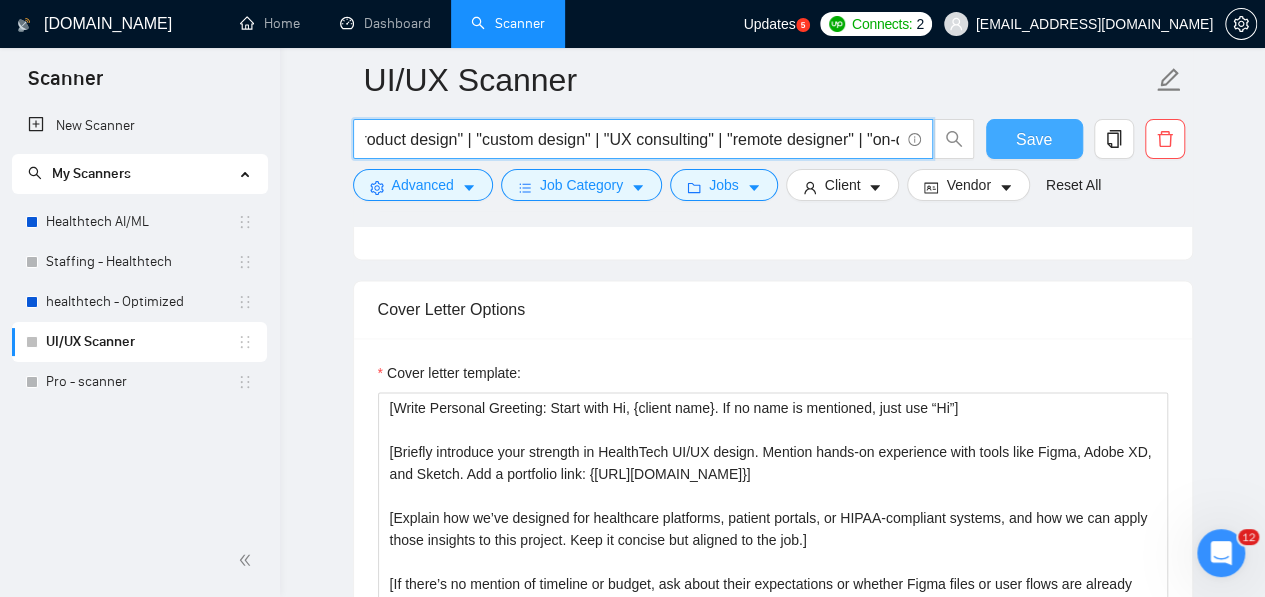 type on "("healthtech" | "healthcare*") ("UI UX" | "UI/UX" | "UX/UI" | "product design" | "custom design" | "UX consulting" | "remote designer" | "on-demand designer" | "web app UI" | "mobile app UX" | "cross-platform design" | "responsive design" | "tablet design" | "iOS design" | "android design" | "Figma" | "Adobe XD" | "Sketch" | "Photoshop" | "Illustrator" | "Figma to code" | "prototyping" | "wireframing" | "user journey mapping" | "clinical workflow" | "patient-centric design" | "UX research" | "HIPAA-compliant UX" | "EHR" | "EMR" | "accessibility design" | "[PERSON_NAME]" | "[DOMAIN_NAME]" | "[DOMAIN_NAME]" | "[URL]" | "persona building" | "AI-powered UI" | "AI UX design")" 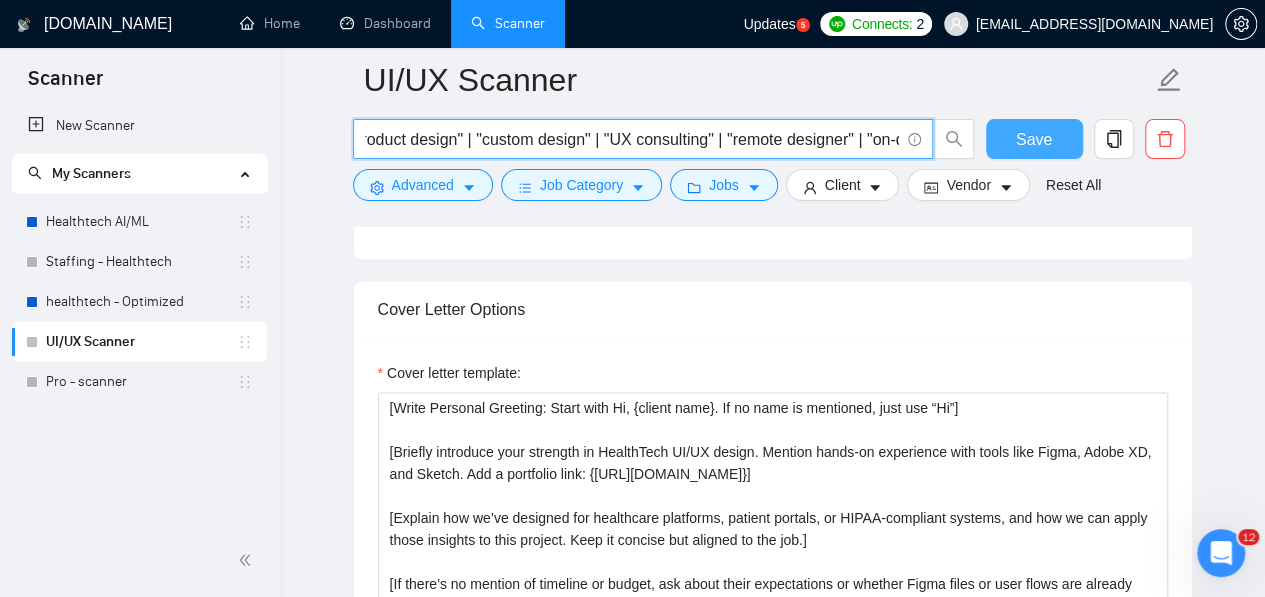 click on "Save" at bounding box center (1034, 139) 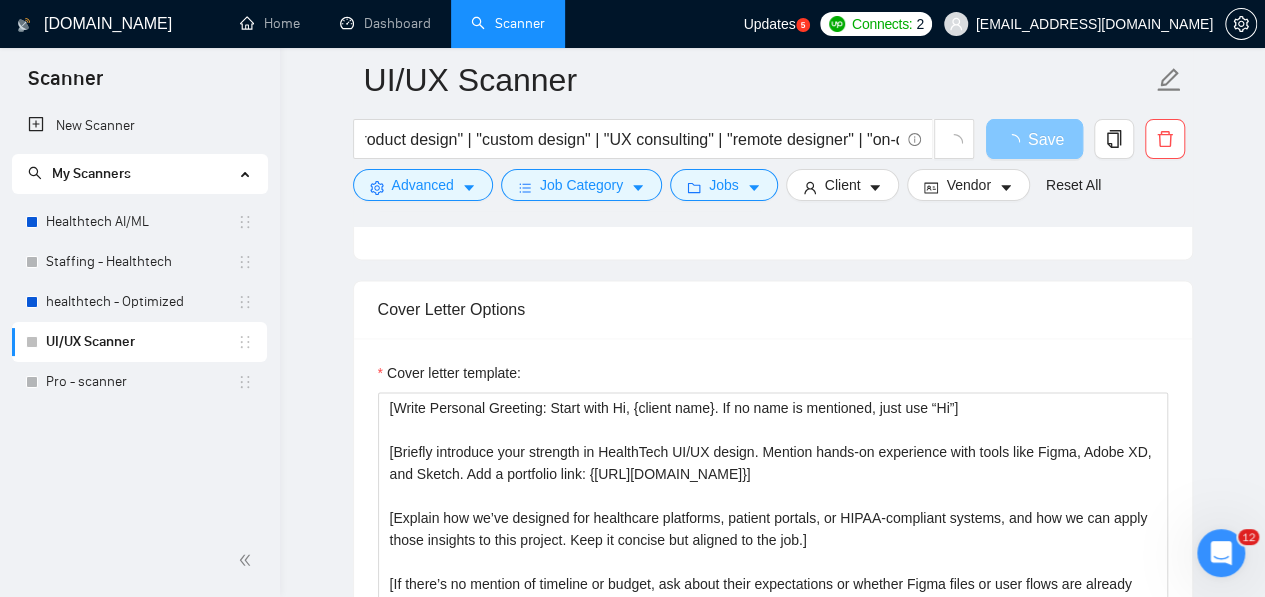 scroll, scrollTop: 0, scrollLeft: 0, axis: both 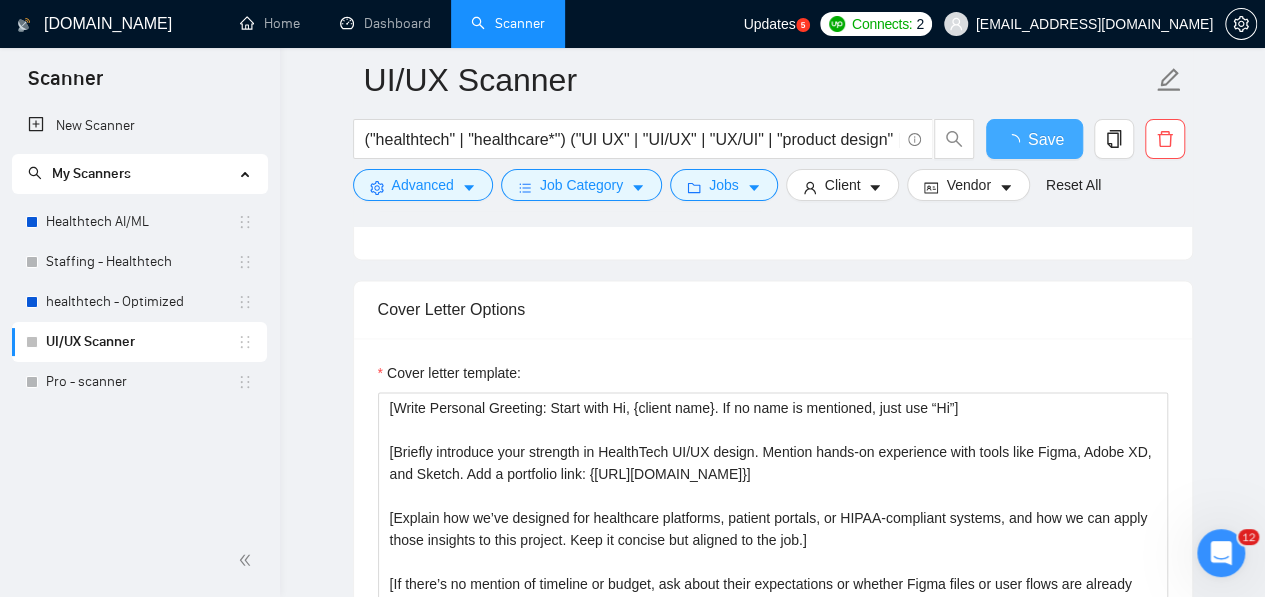type 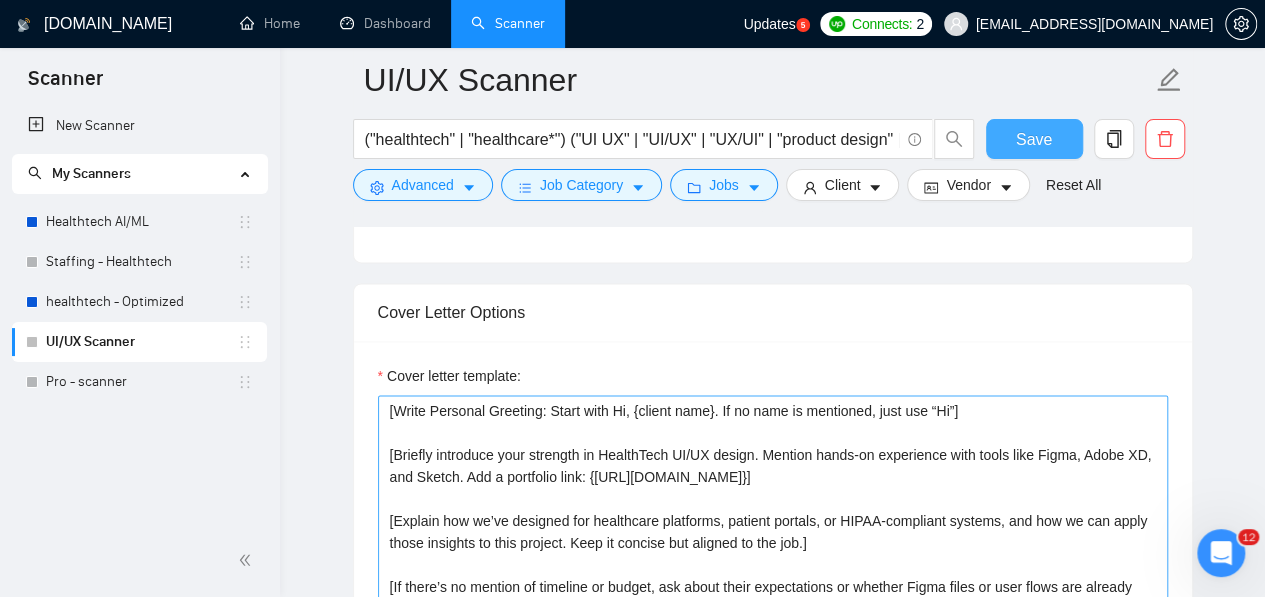 scroll, scrollTop: 1312, scrollLeft: 0, axis: vertical 